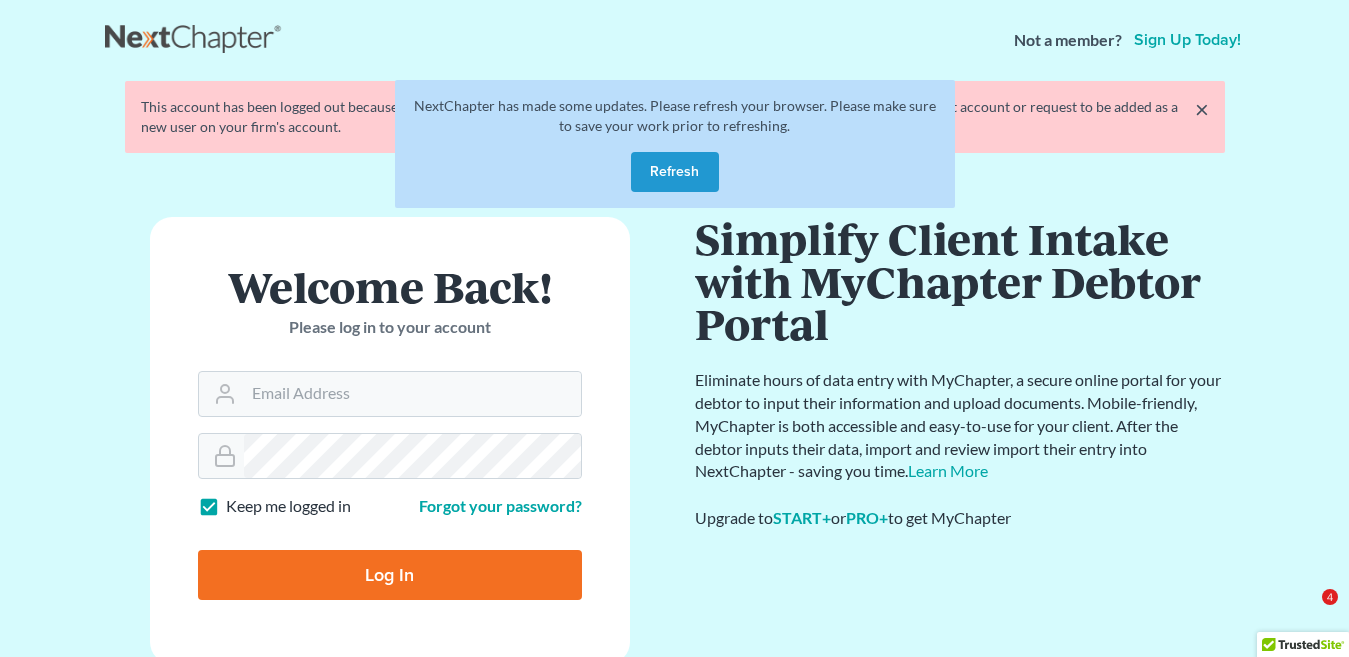 scroll, scrollTop: 0, scrollLeft: 0, axis: both 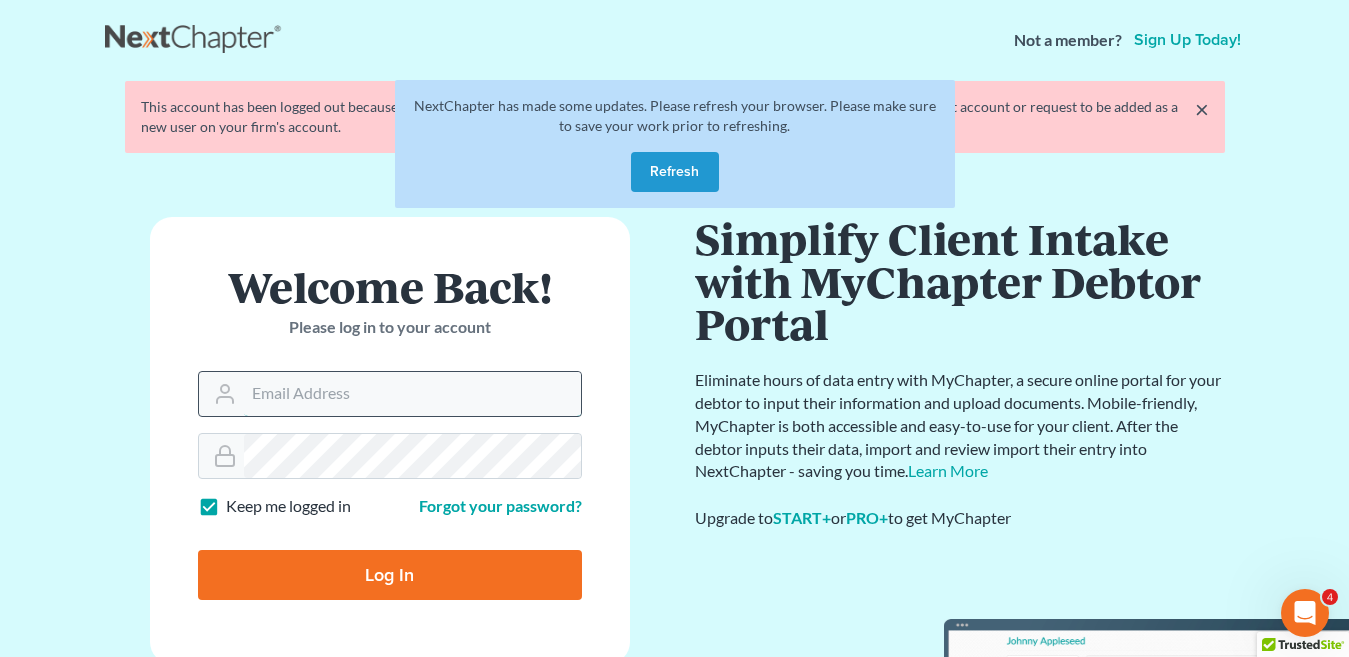 click on "Email Address" at bounding box center (412, 394) 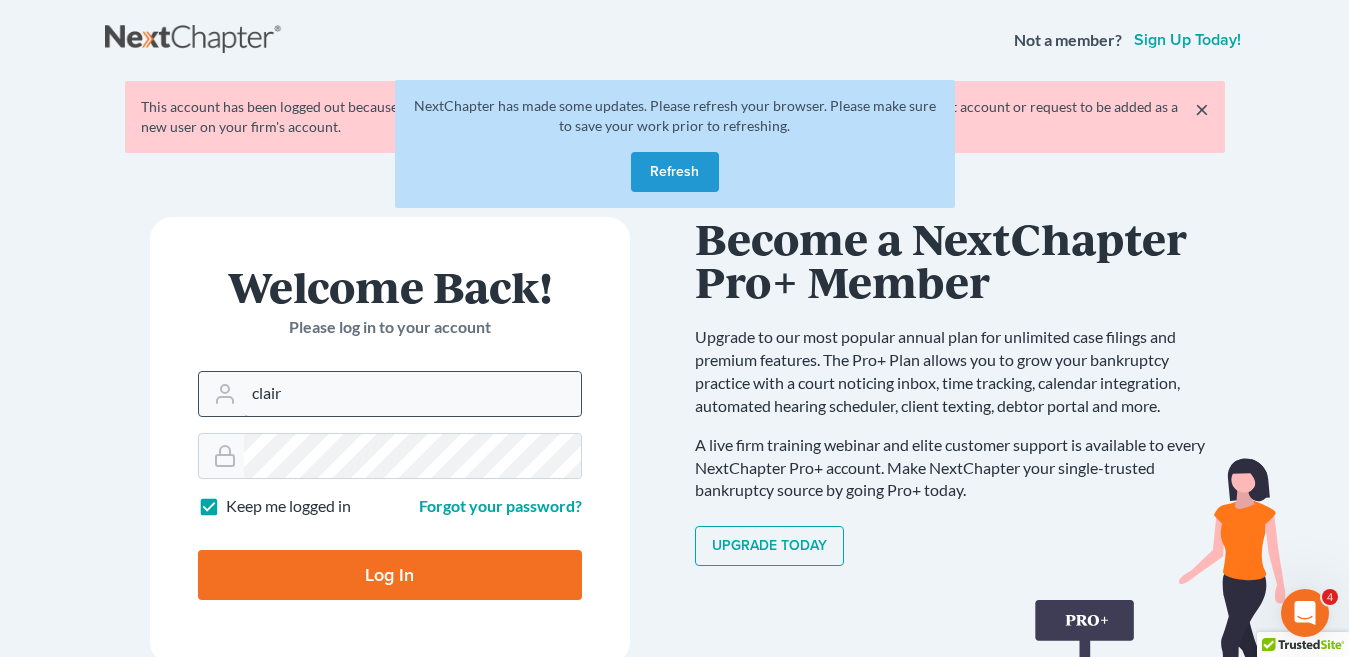 type on "clair@farmerwright.com" 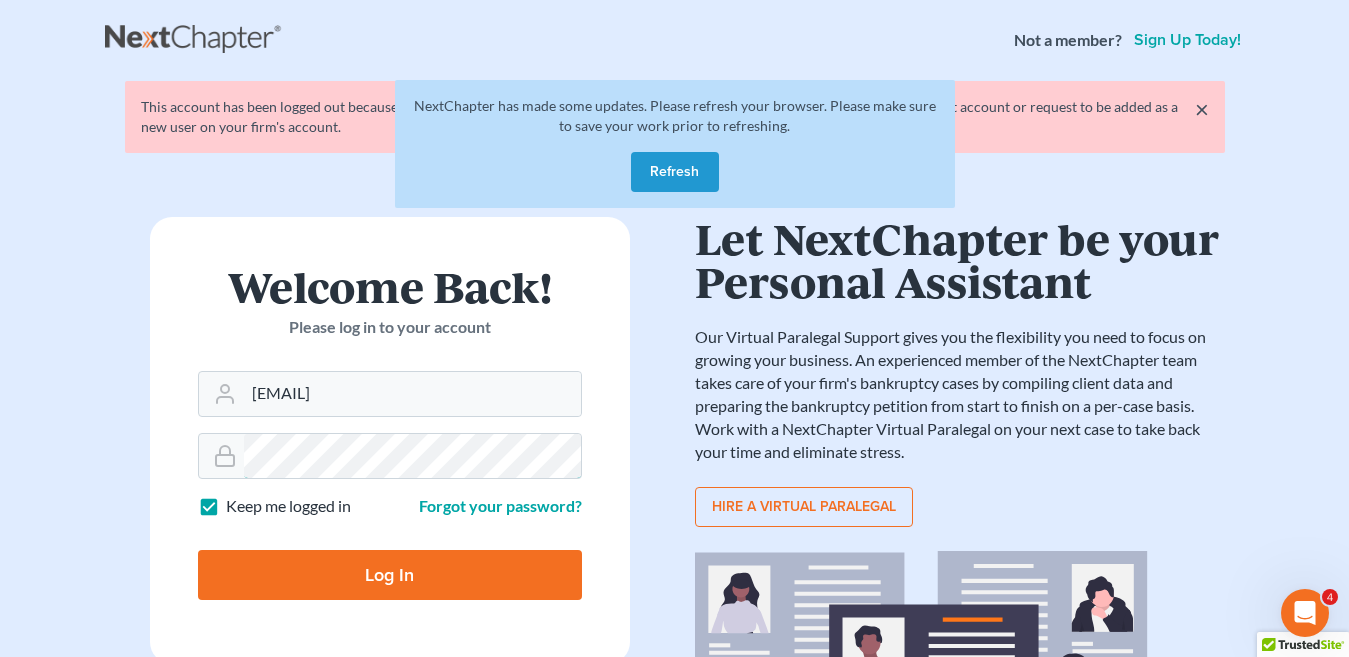 click on "Log In" at bounding box center [390, 575] 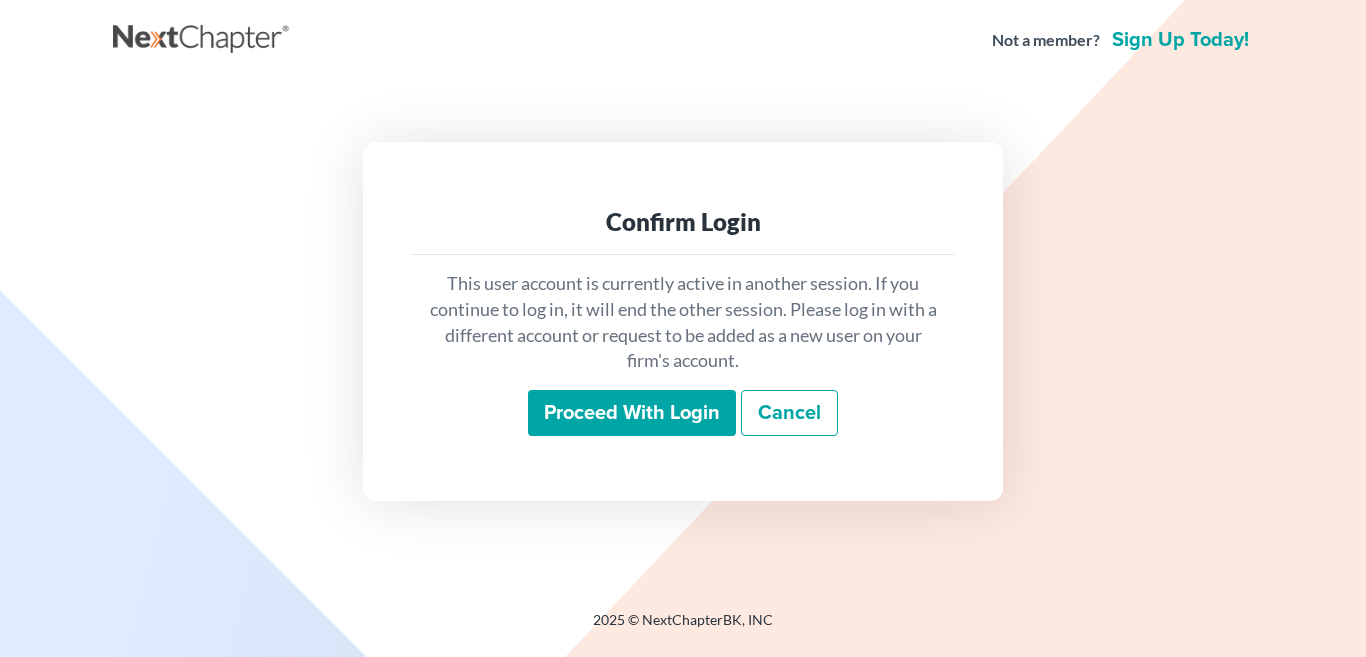 scroll, scrollTop: 0, scrollLeft: 0, axis: both 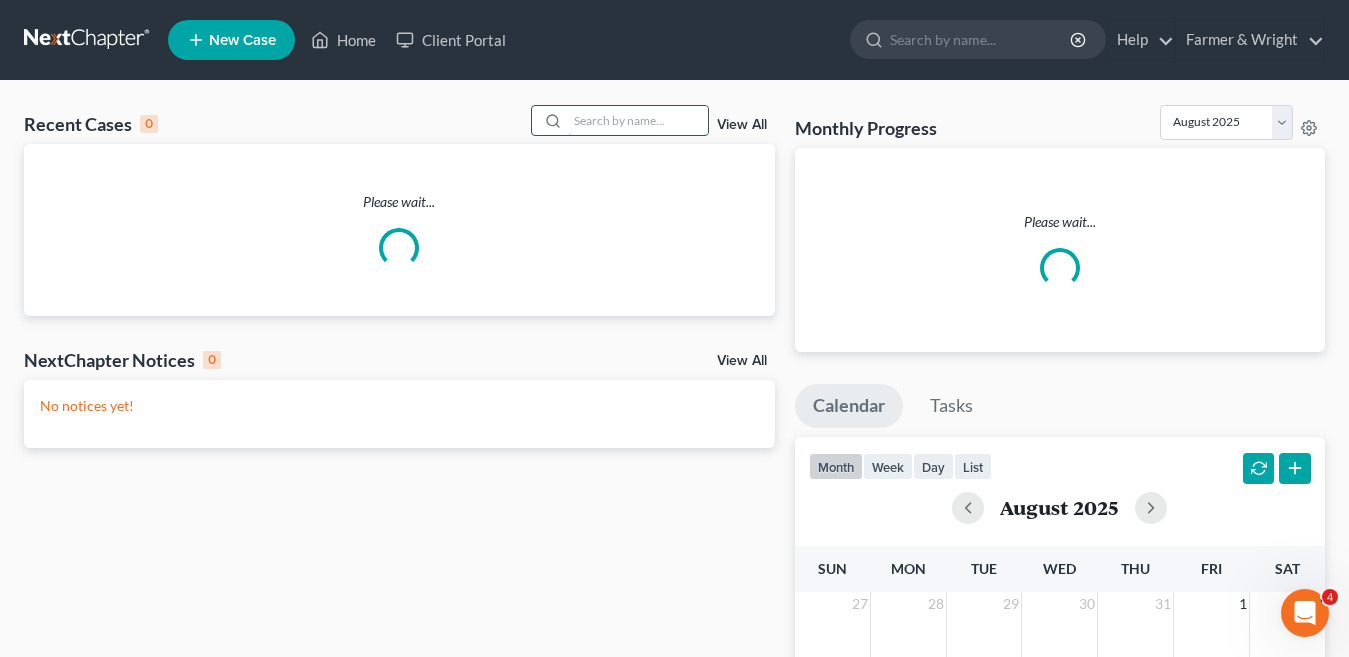 click at bounding box center (638, 120) 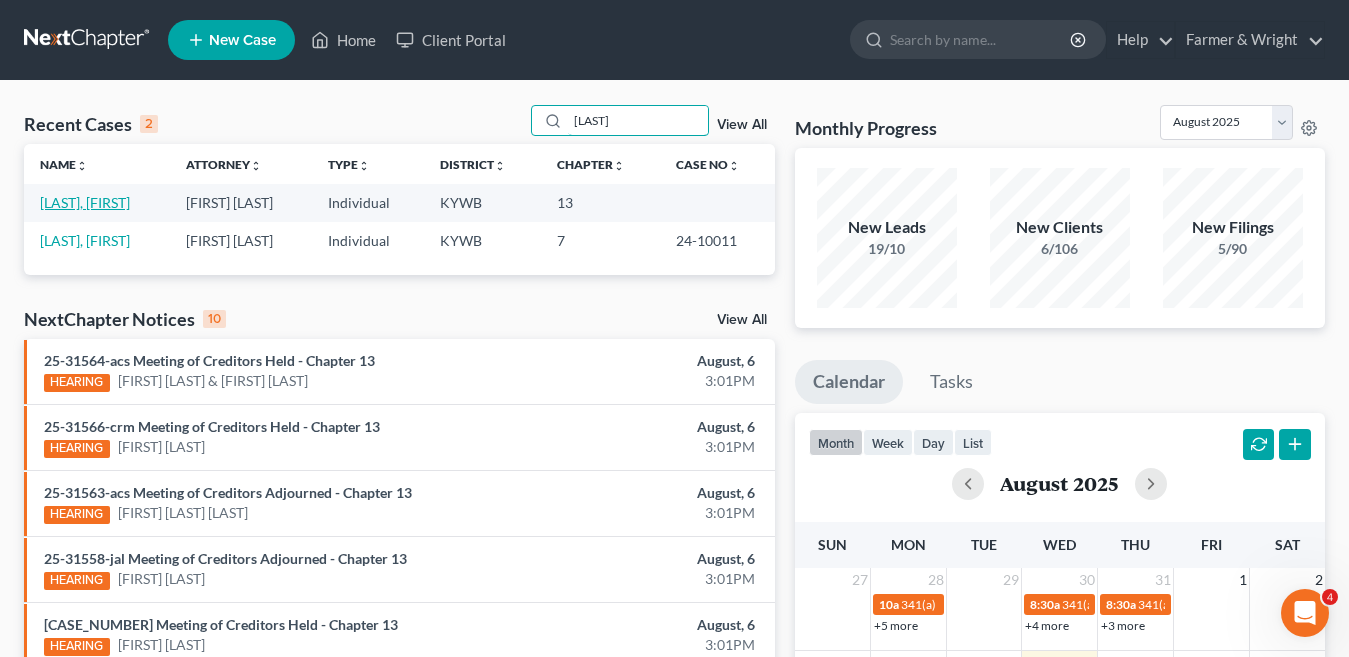 type on "[LAST]" 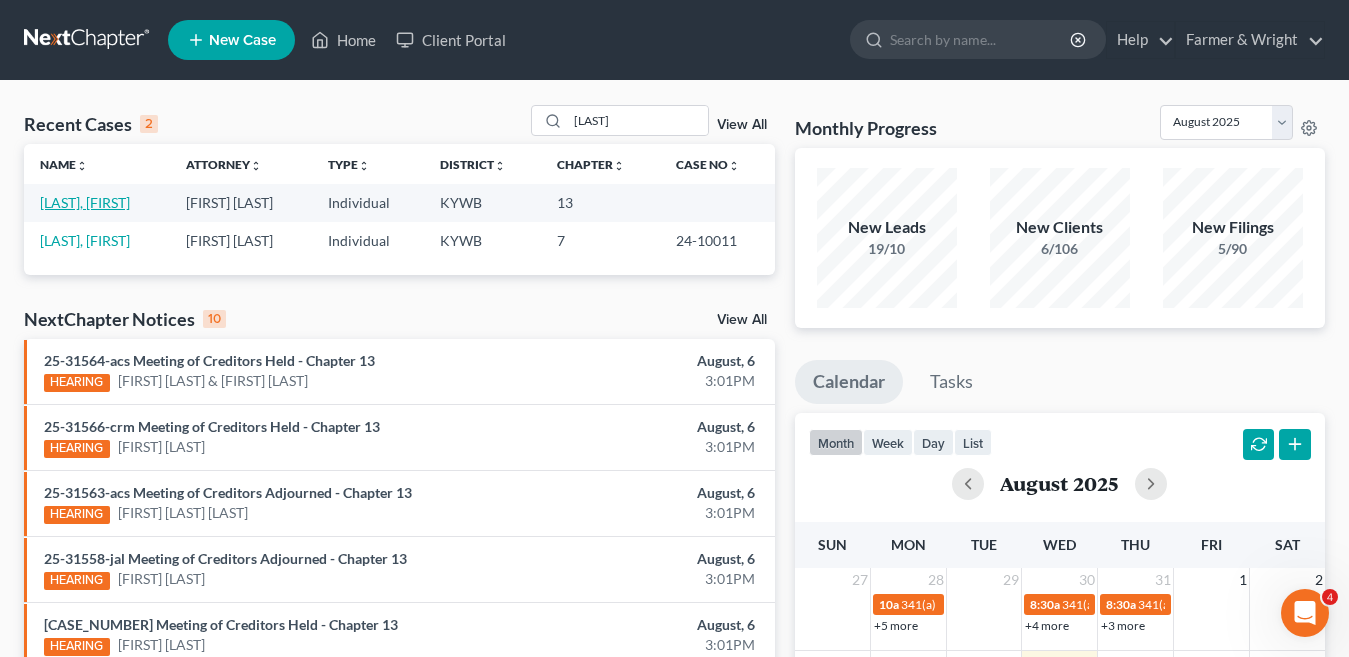 click on "[LAST], [FIRST]" at bounding box center [85, 202] 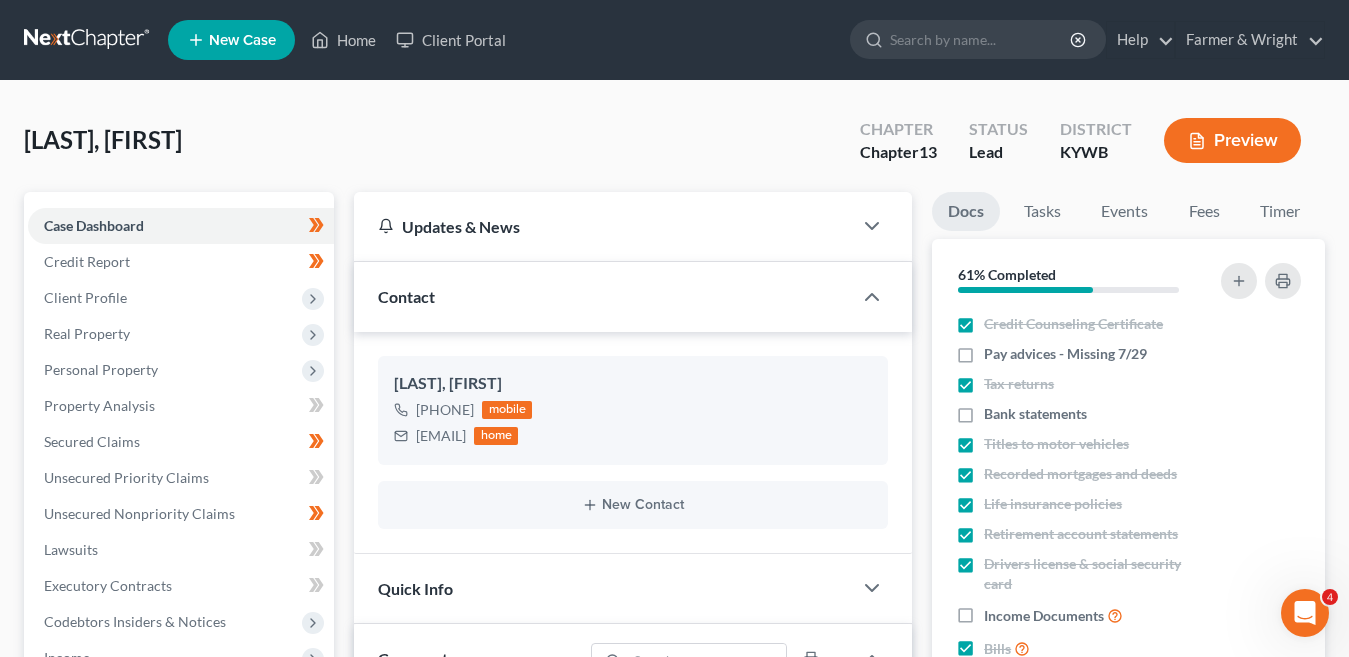 scroll, scrollTop: 300, scrollLeft: 0, axis: vertical 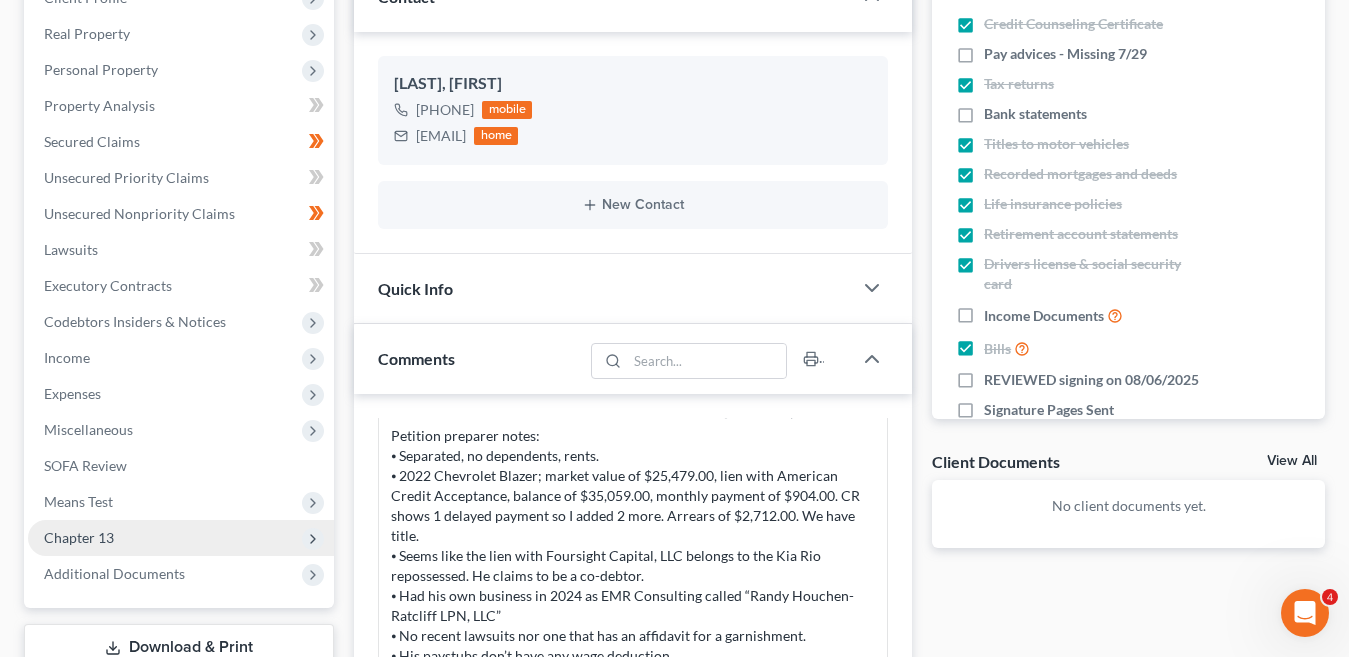 click on "Chapter 13" at bounding box center (79, 537) 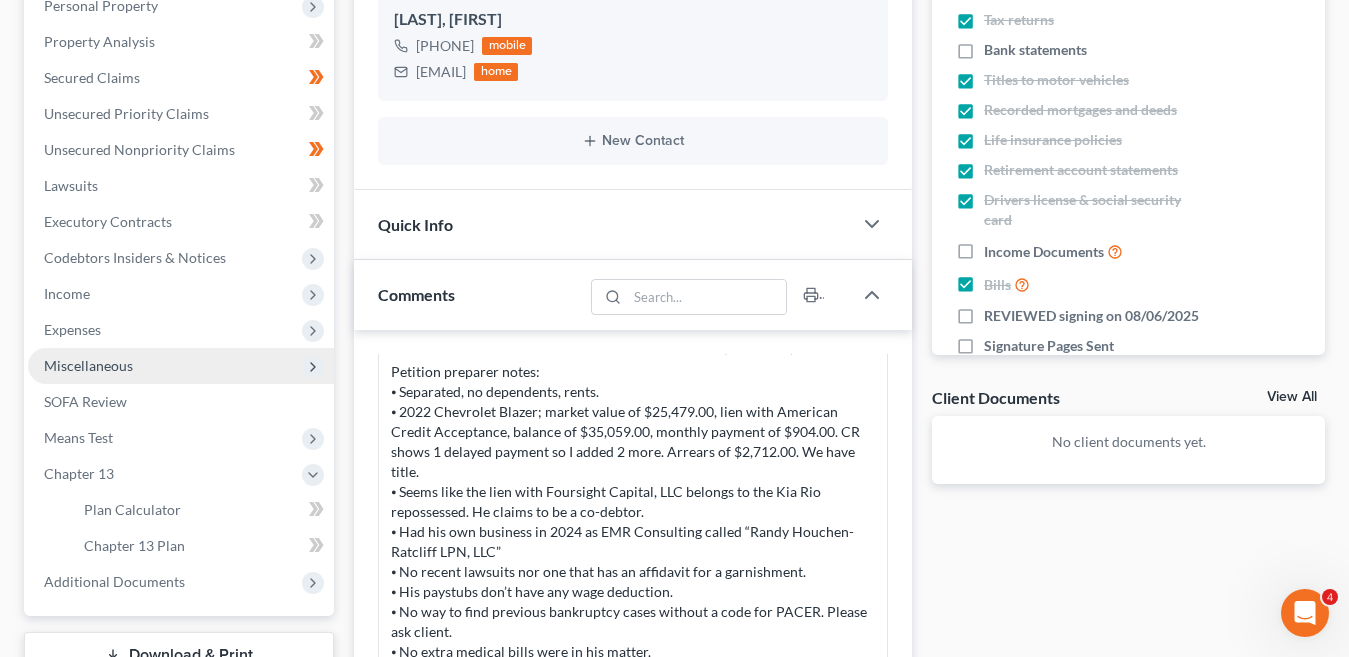 scroll, scrollTop: 400, scrollLeft: 0, axis: vertical 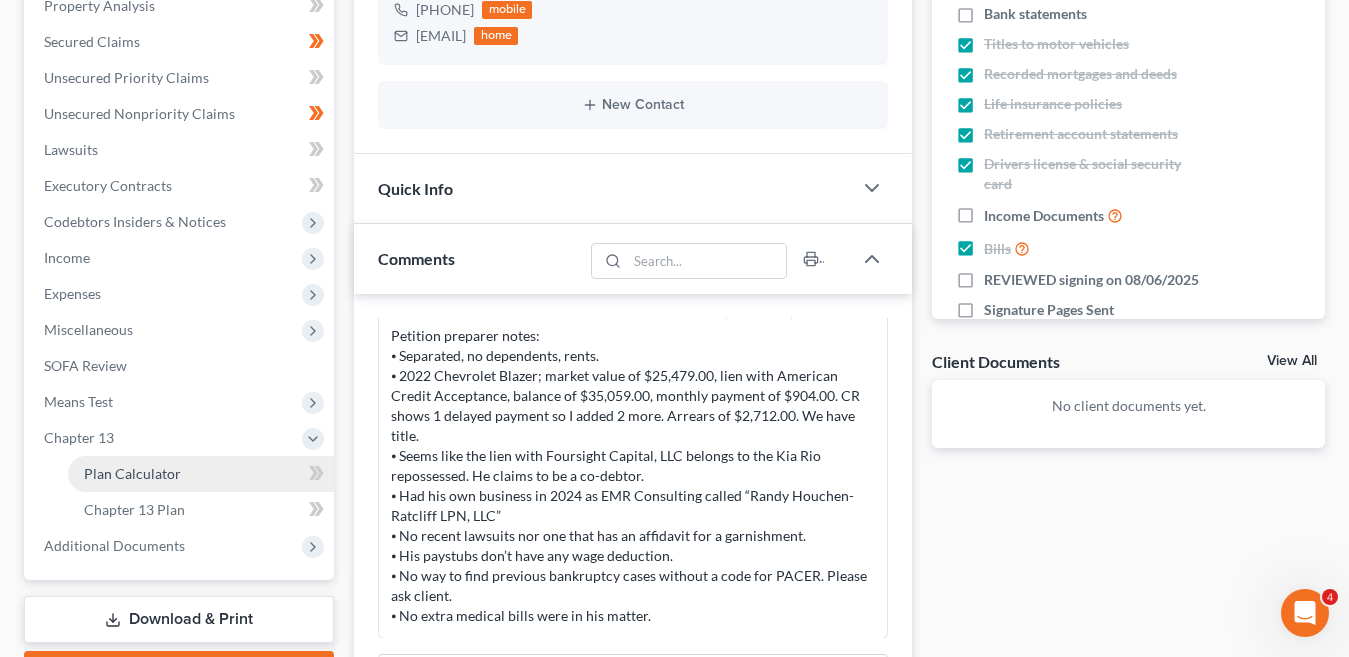 click on "Plan Calculator" at bounding box center (132, 473) 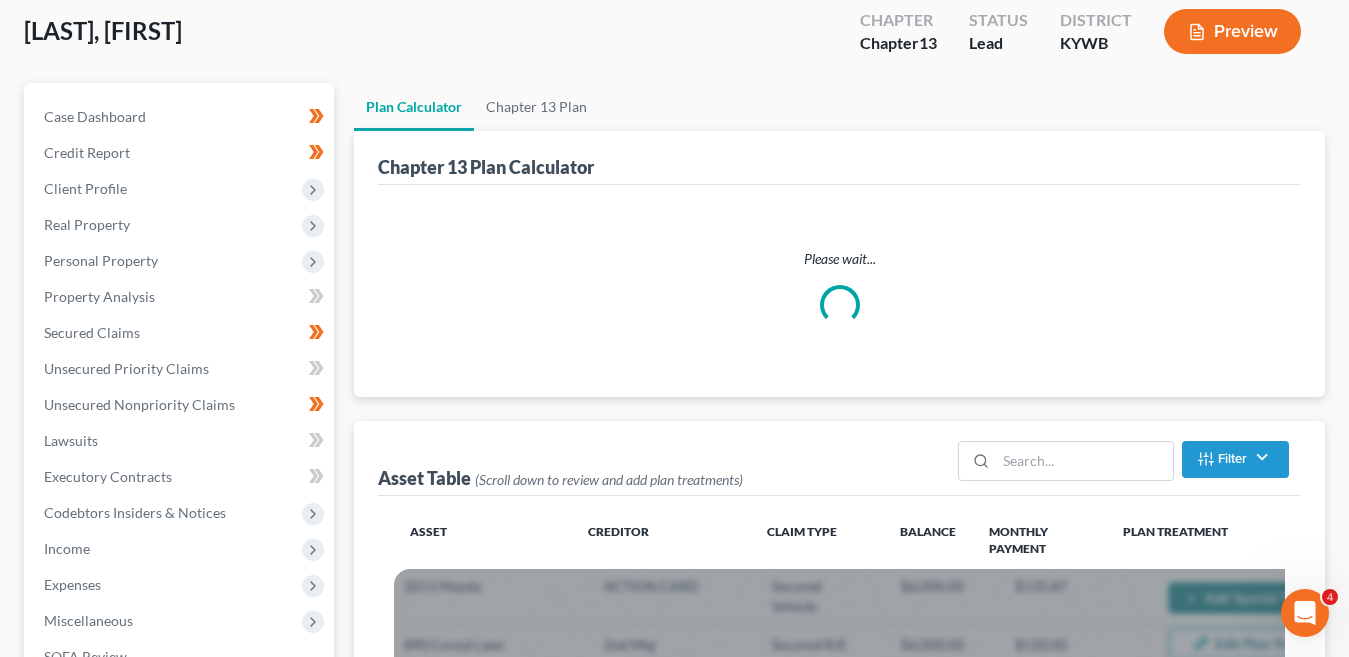 scroll, scrollTop: 0, scrollLeft: 0, axis: both 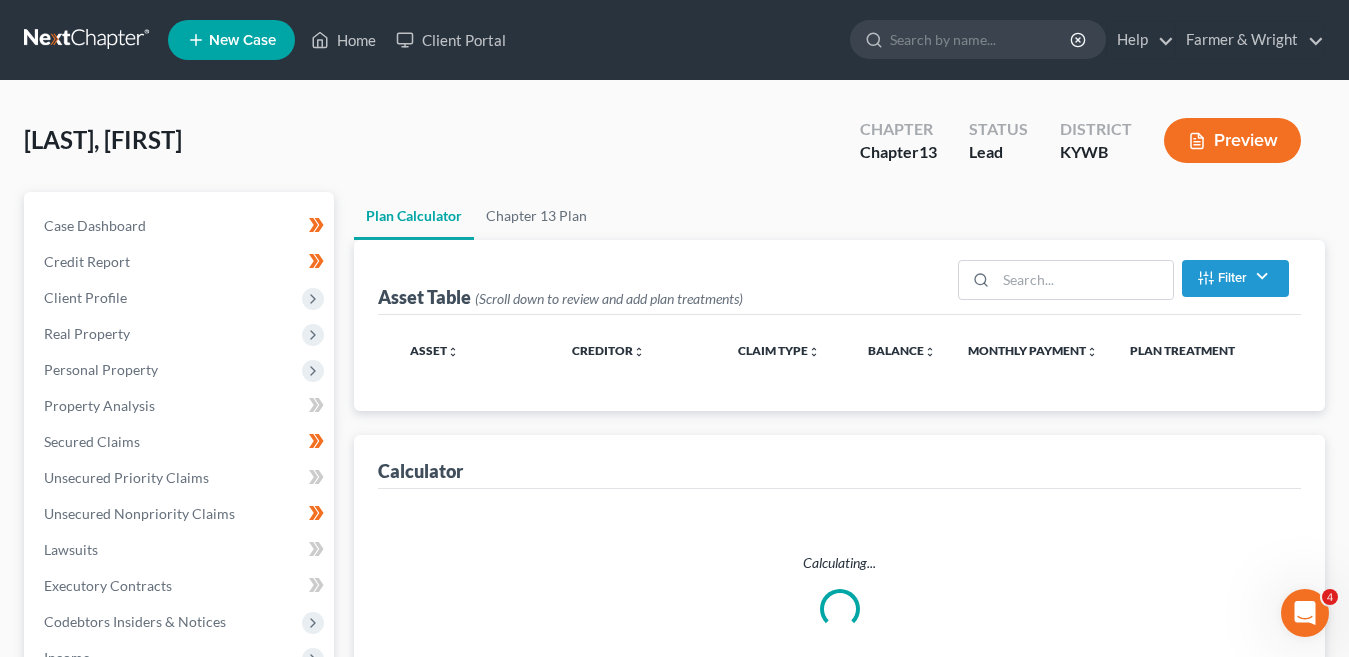 select on "59" 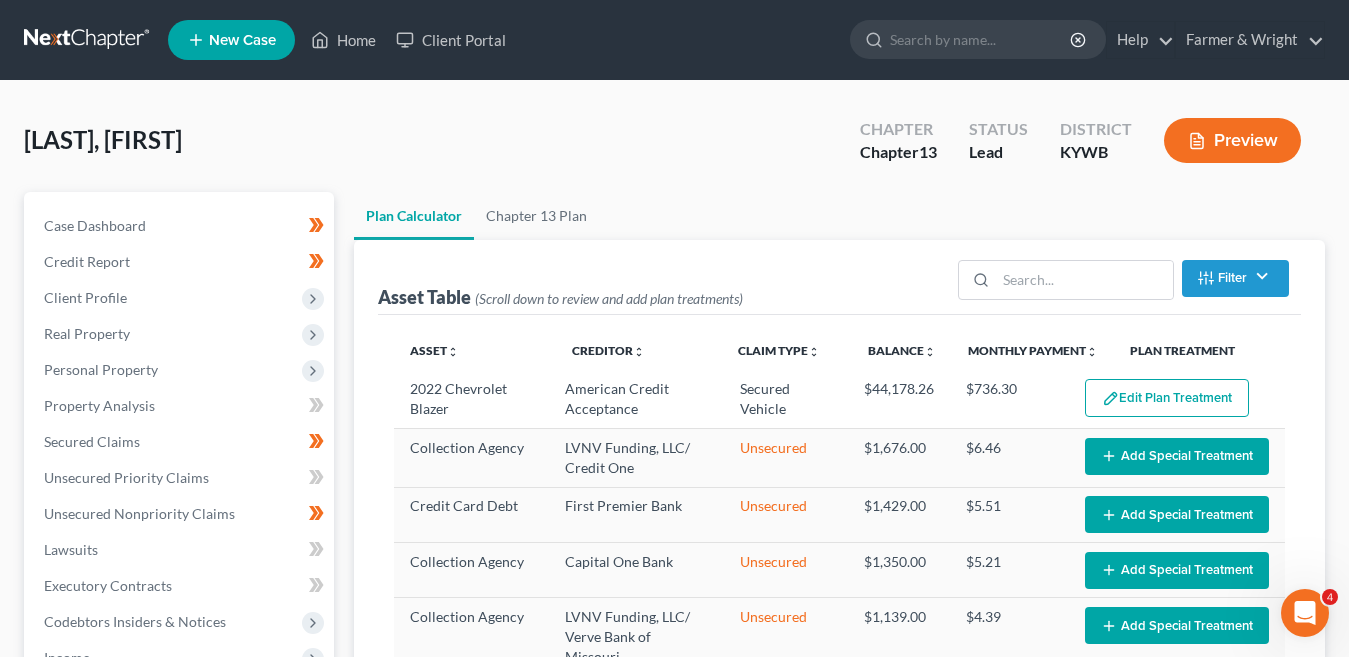 select on "59" 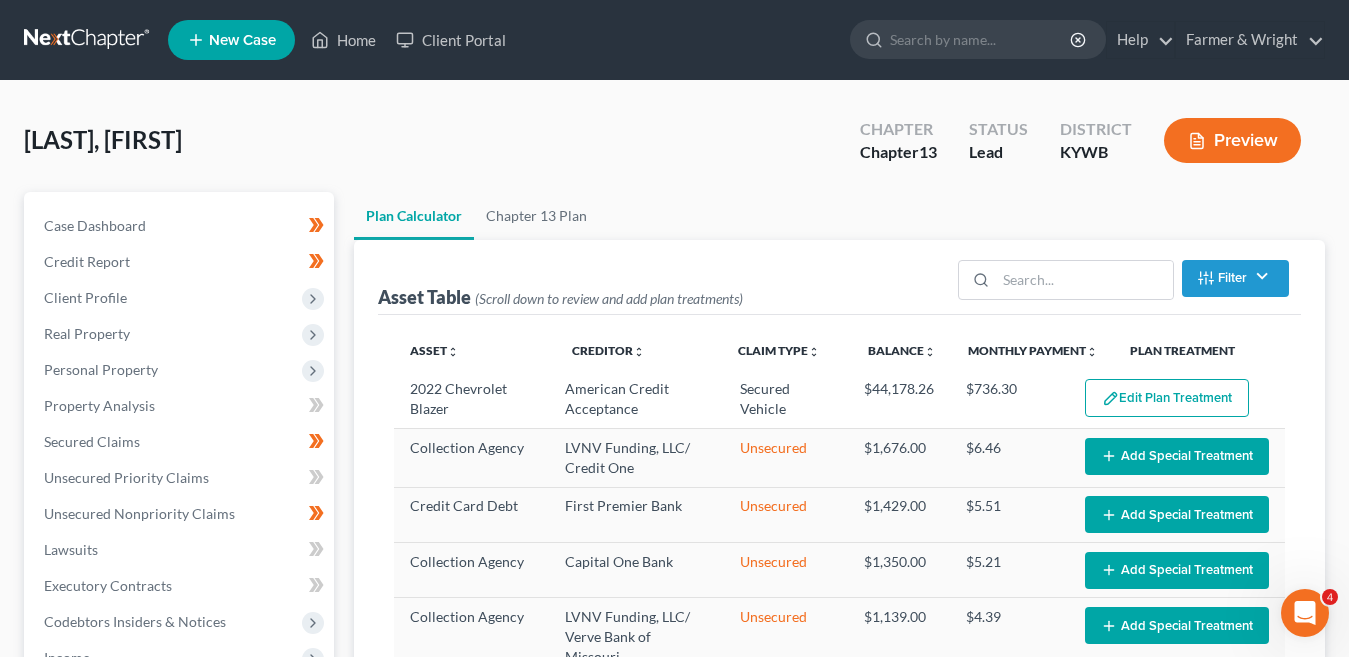 scroll, scrollTop: 100, scrollLeft: 0, axis: vertical 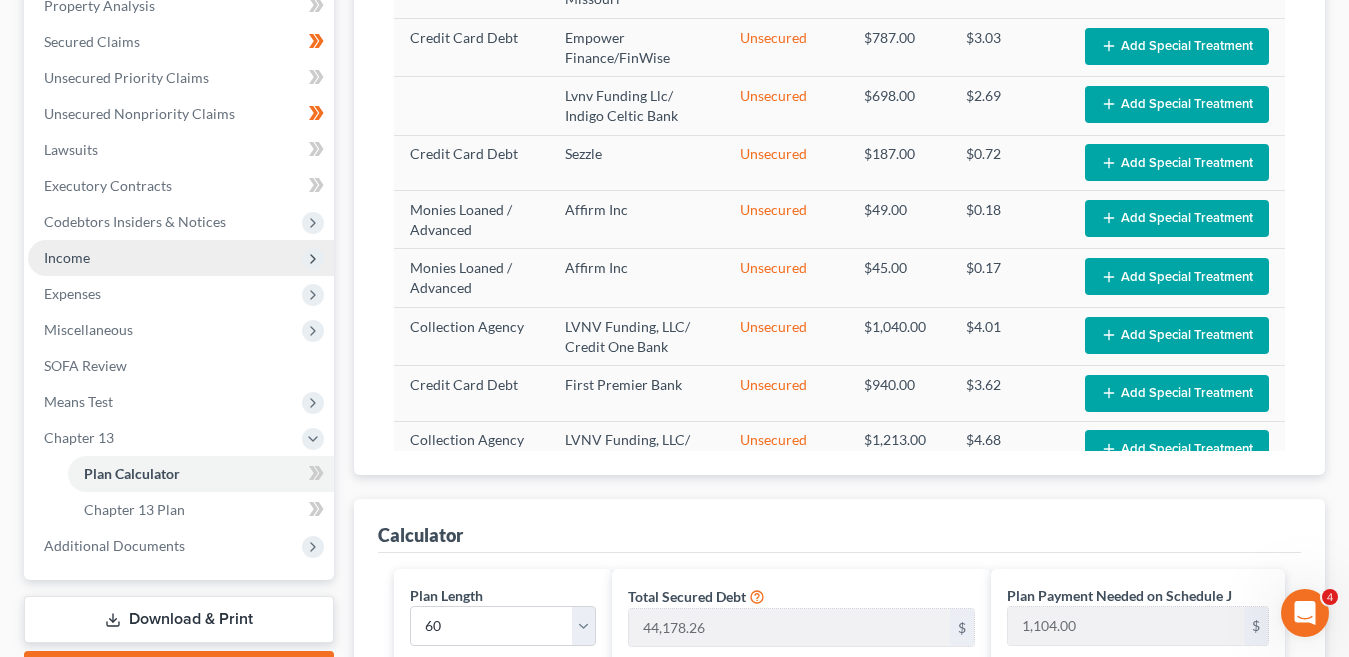 click on "Income" at bounding box center (181, 258) 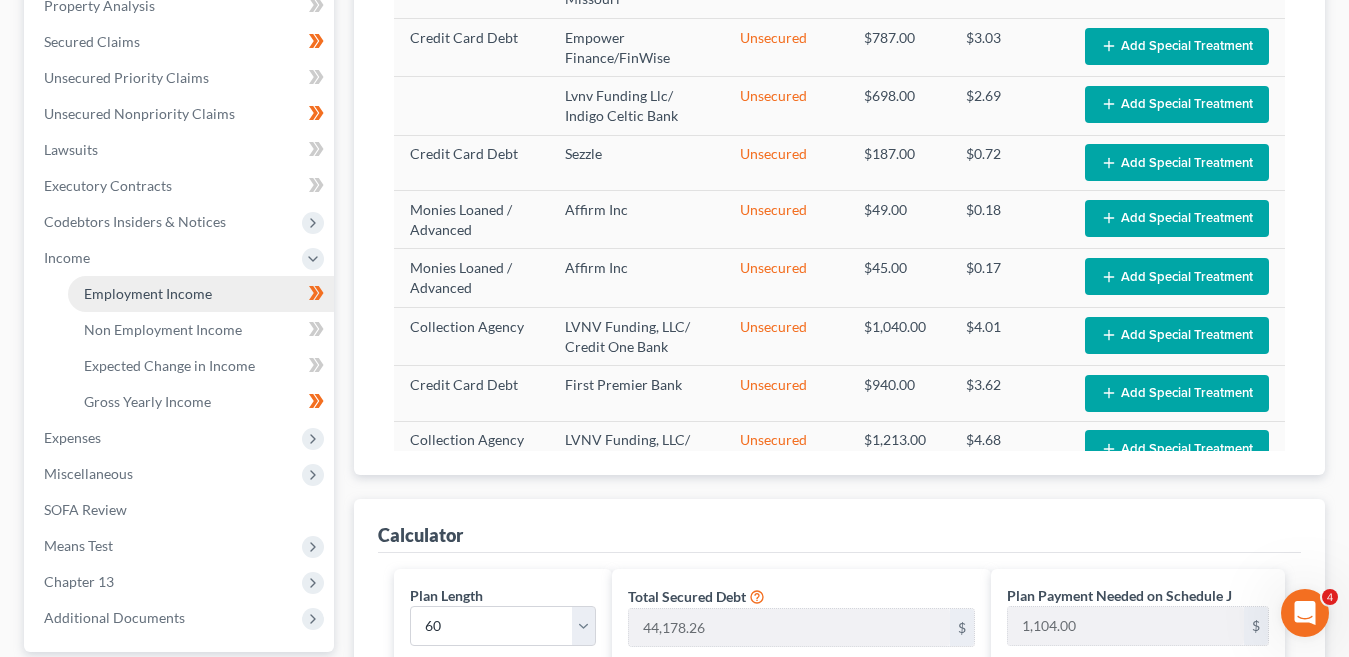 click on "Employment Income" at bounding box center [148, 293] 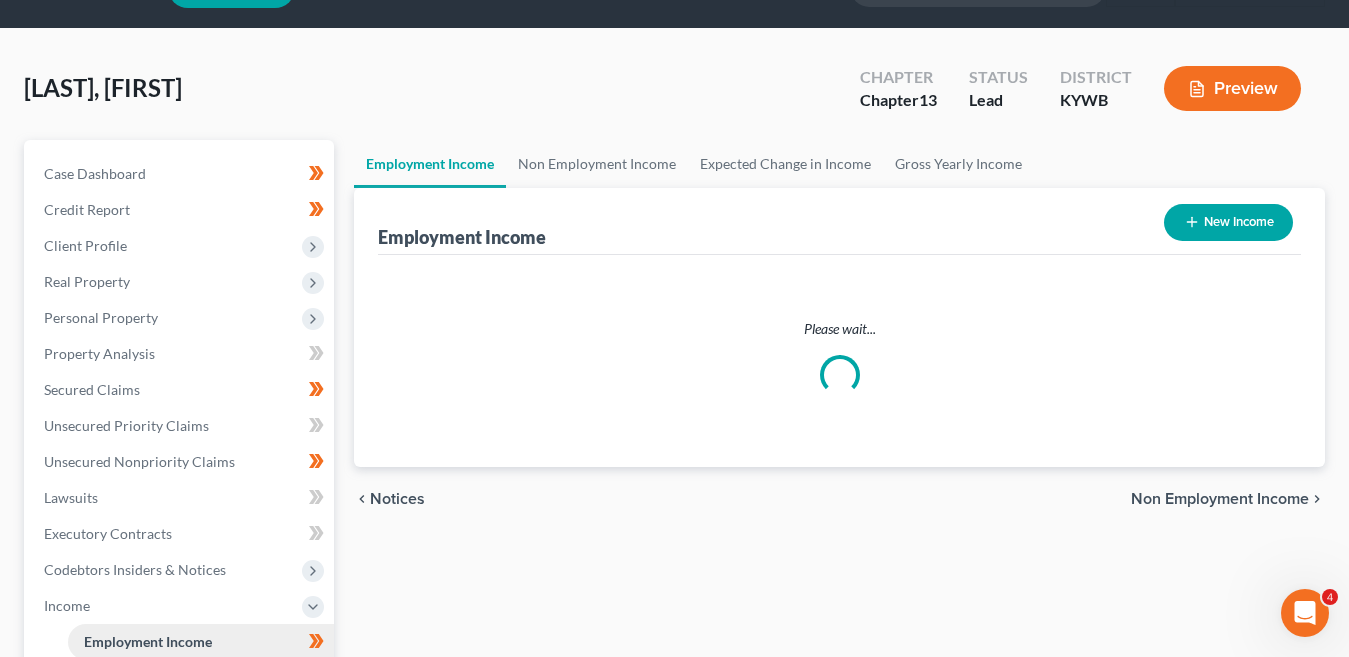 scroll, scrollTop: 0, scrollLeft: 0, axis: both 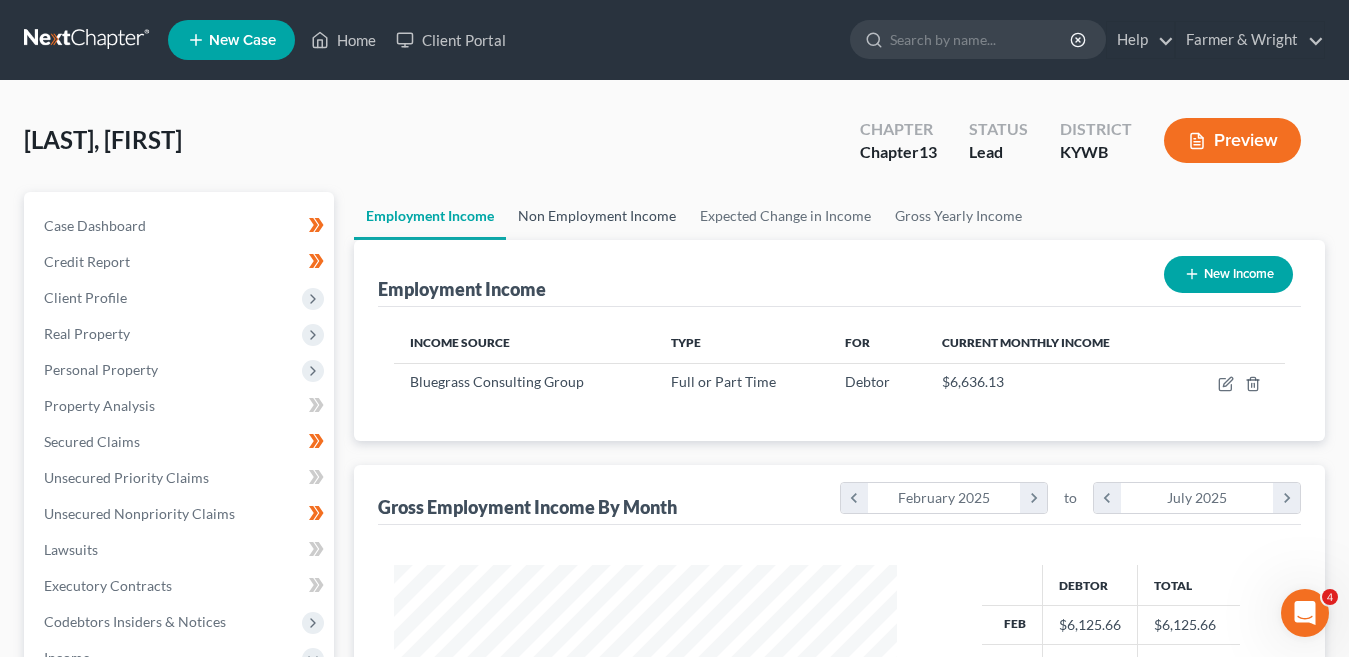 click on "Non Employment Income" at bounding box center [597, 216] 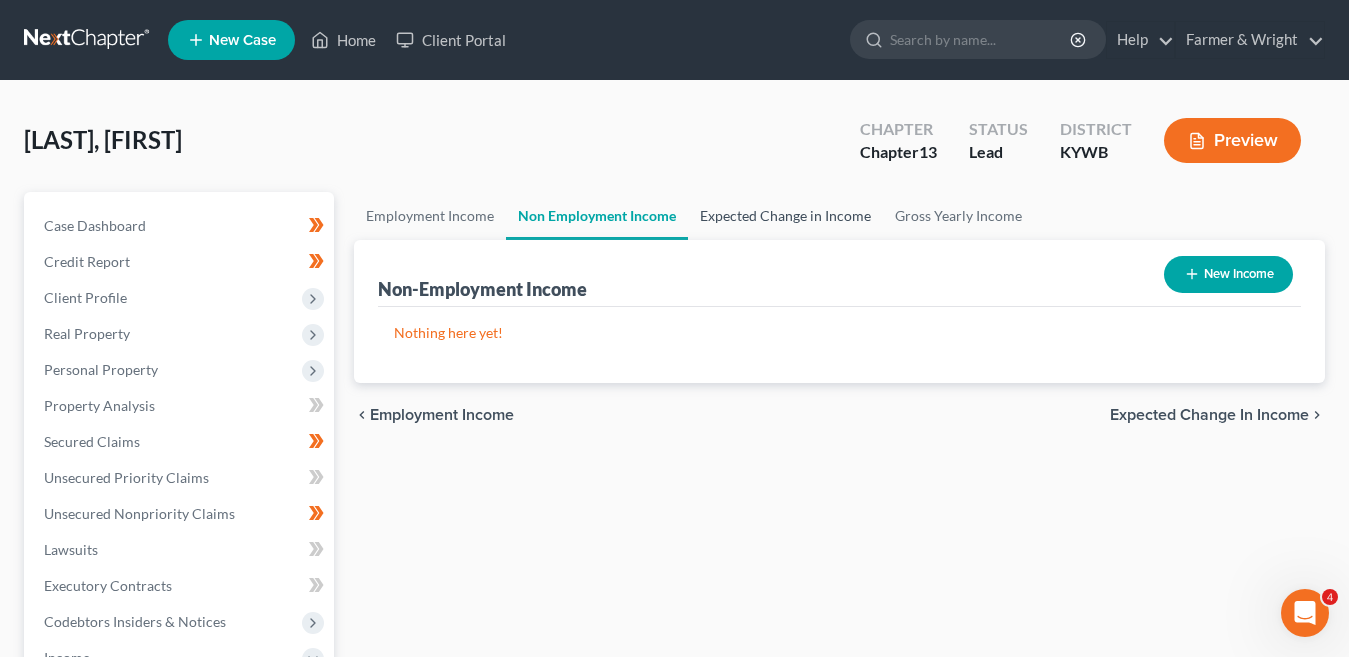click on "Expected Change in Income" at bounding box center [785, 216] 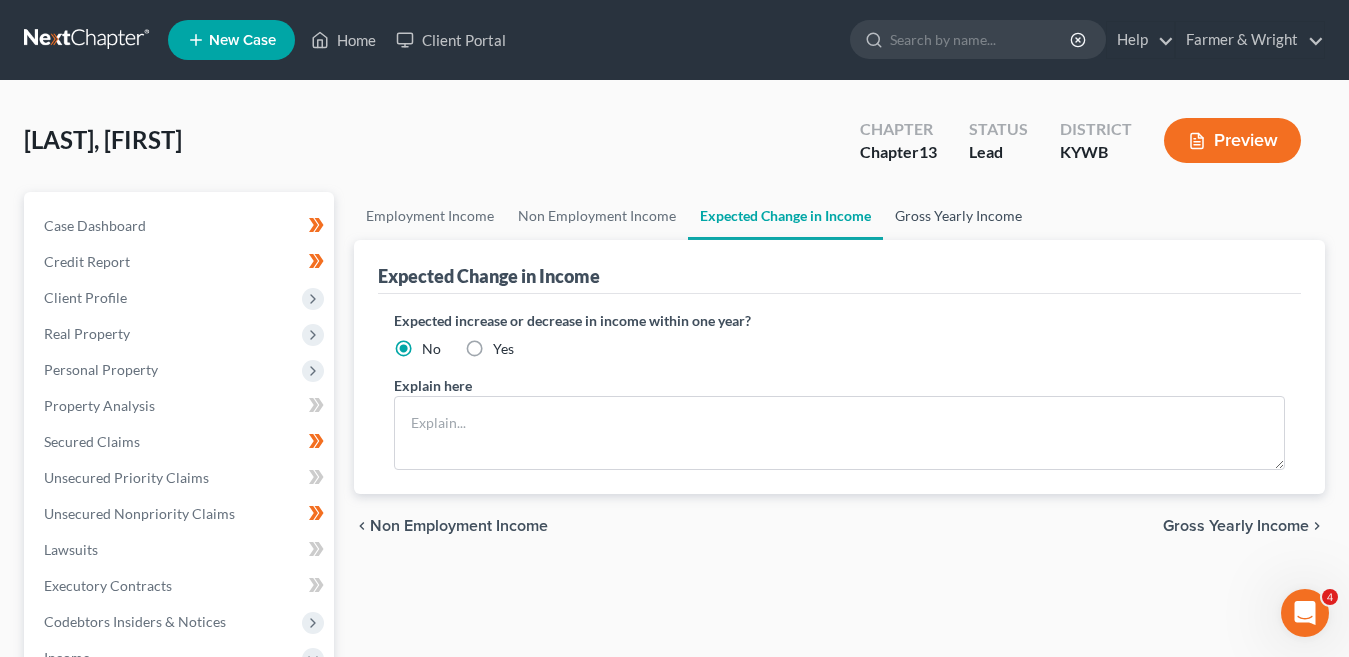 click on "Gross Yearly Income" at bounding box center (958, 216) 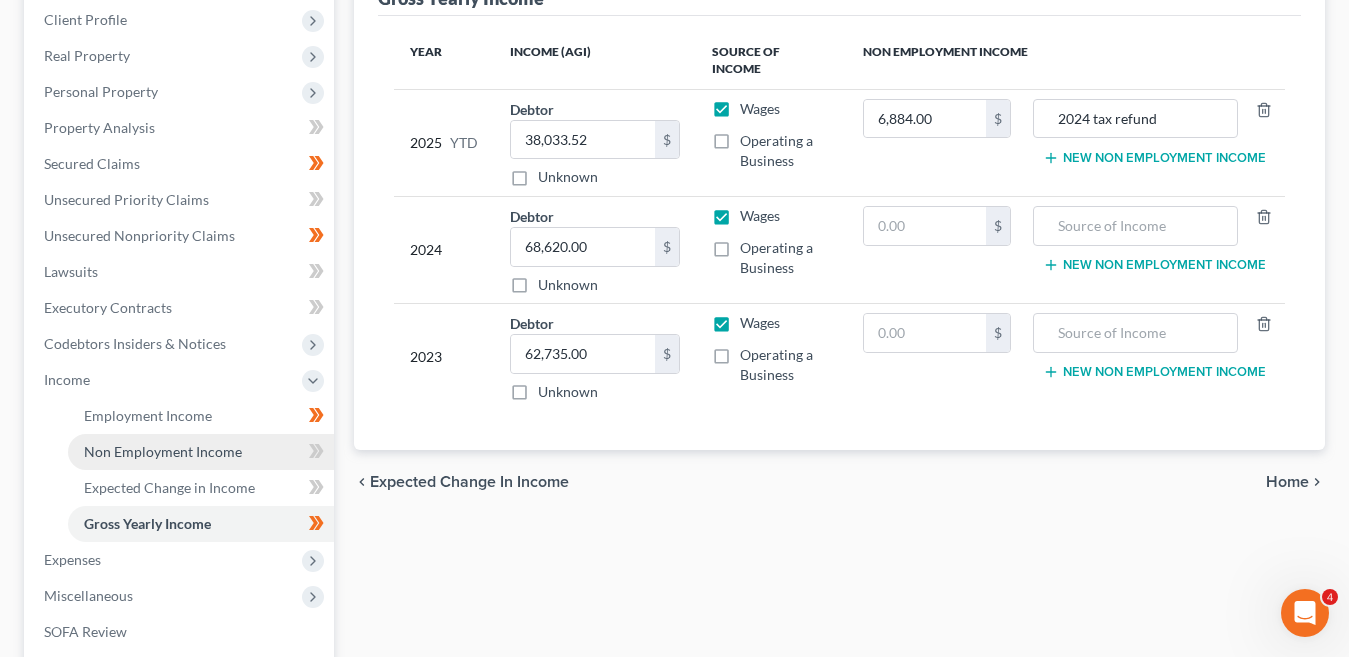 scroll, scrollTop: 300, scrollLeft: 0, axis: vertical 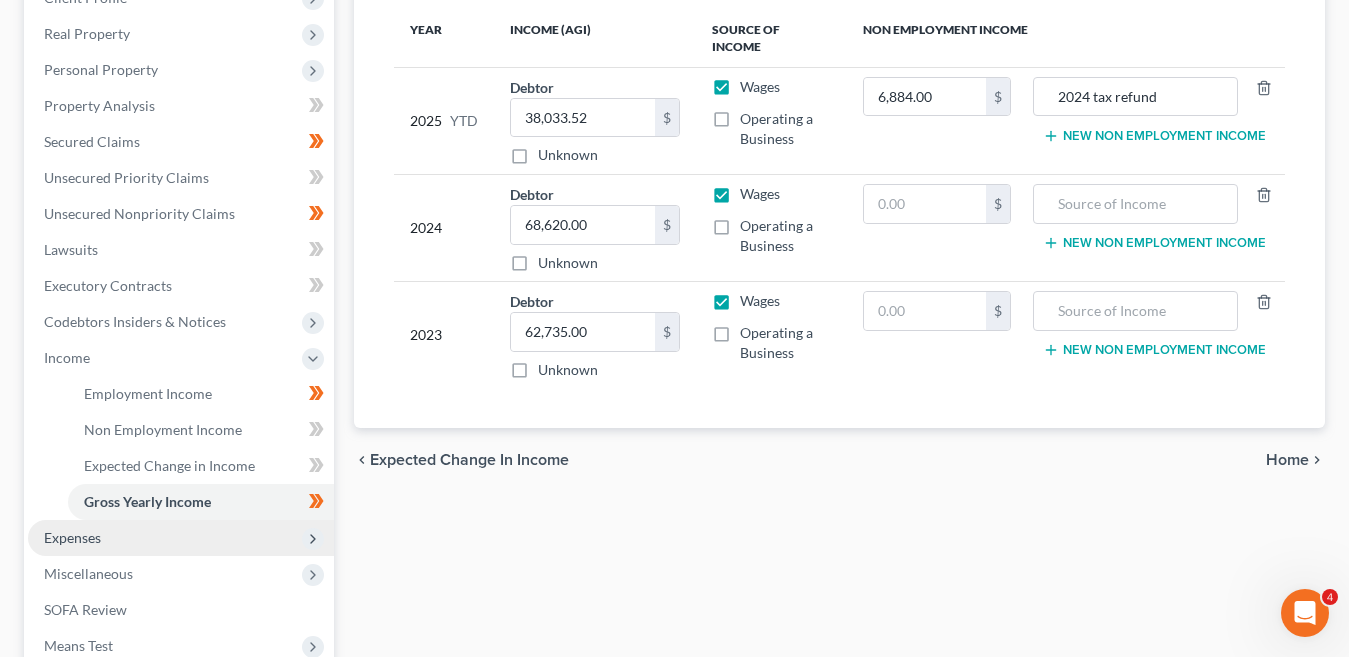 click on "Expenses" at bounding box center [181, 538] 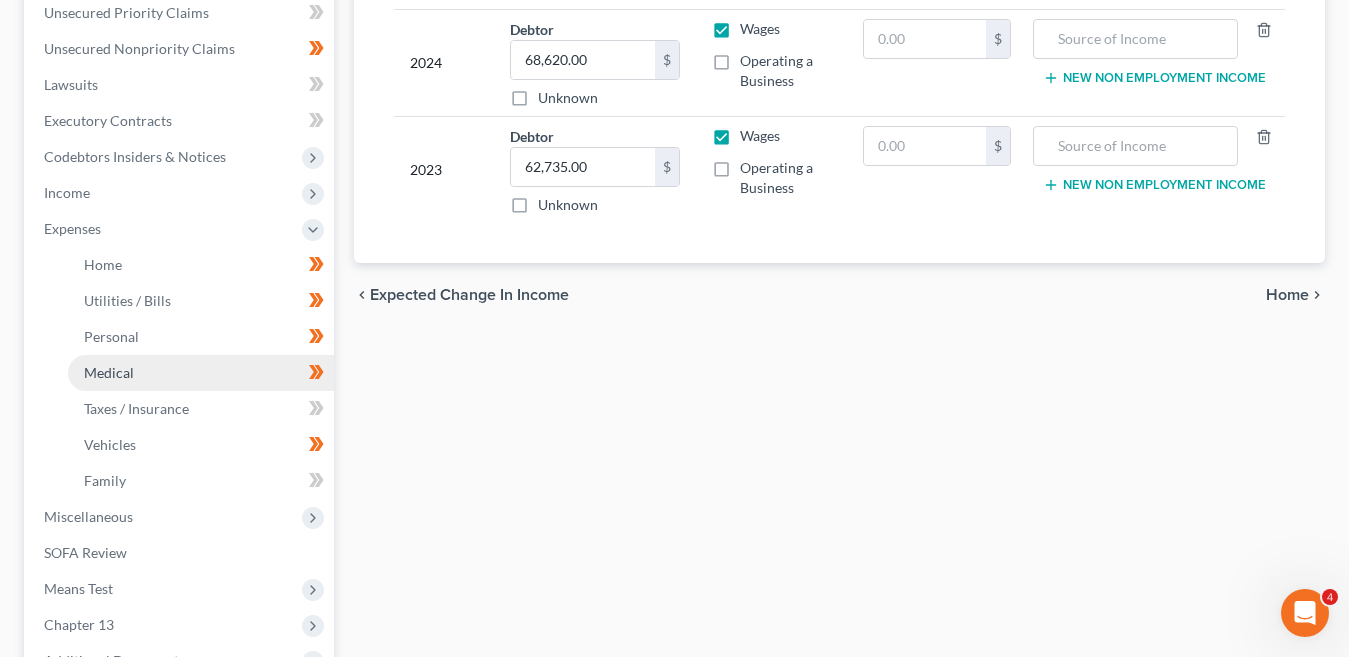 scroll, scrollTop: 500, scrollLeft: 0, axis: vertical 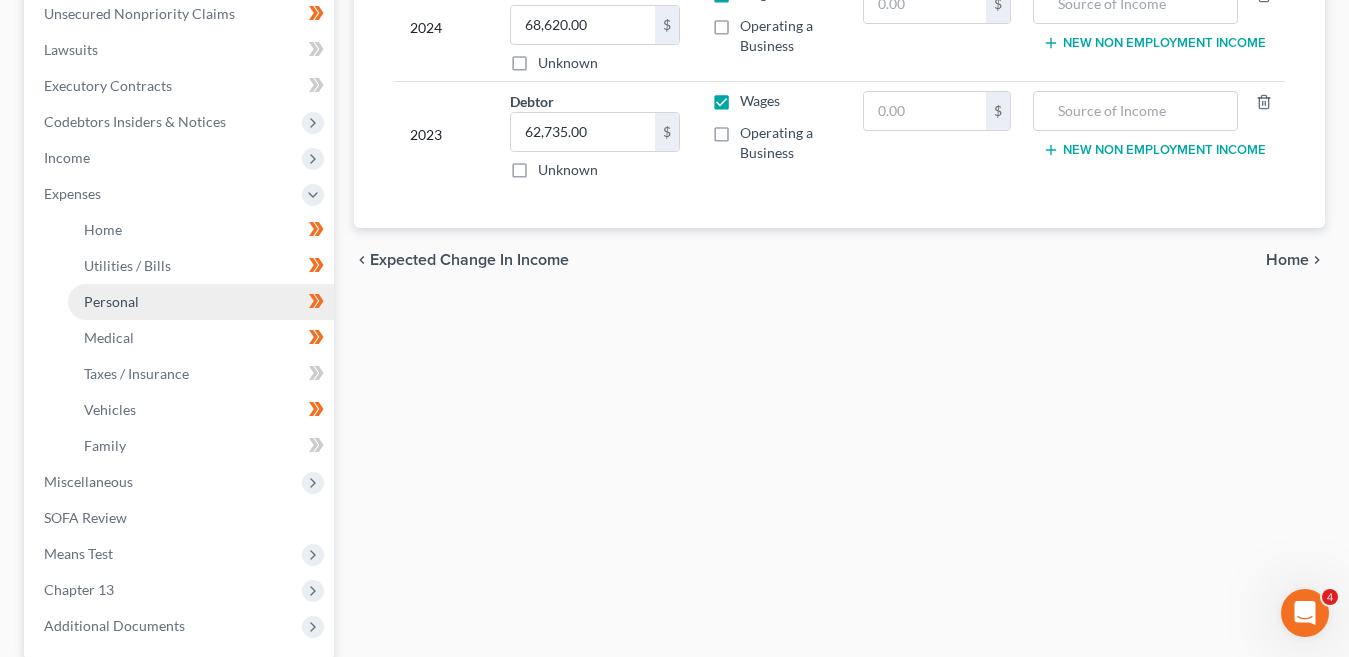 click on "Personal" at bounding box center (201, 302) 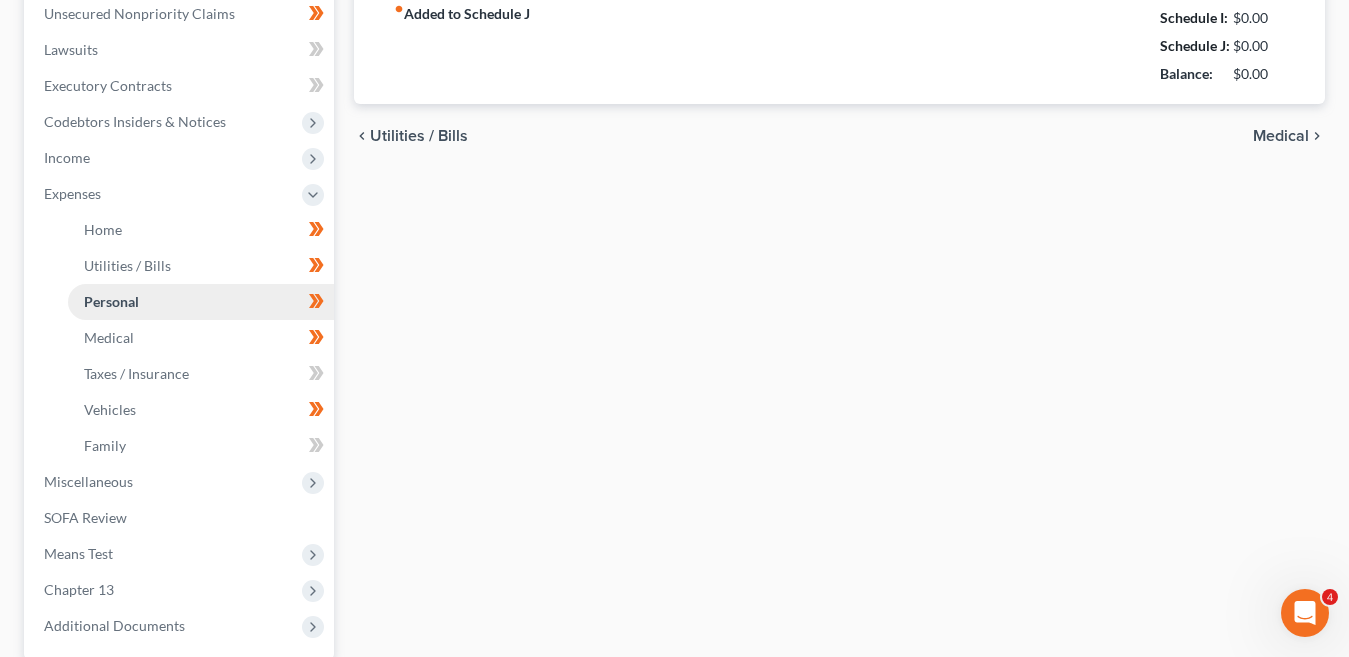 scroll, scrollTop: 398, scrollLeft: 0, axis: vertical 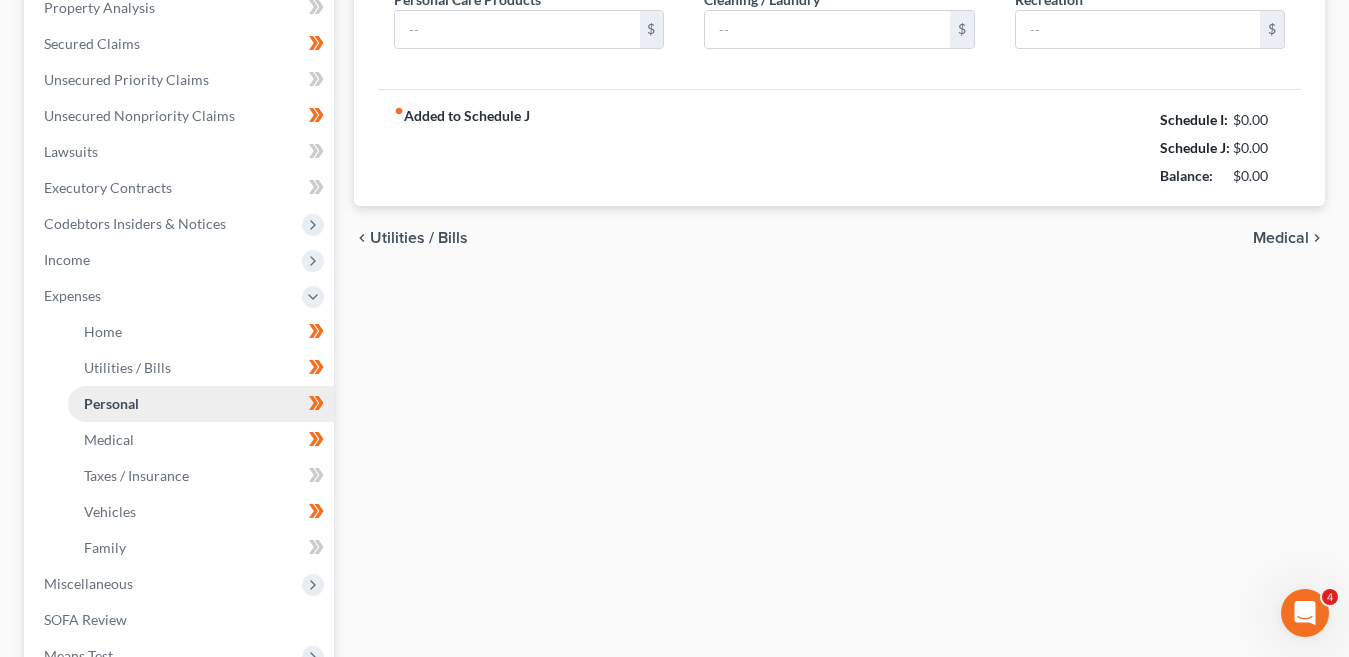 type on "430.00" 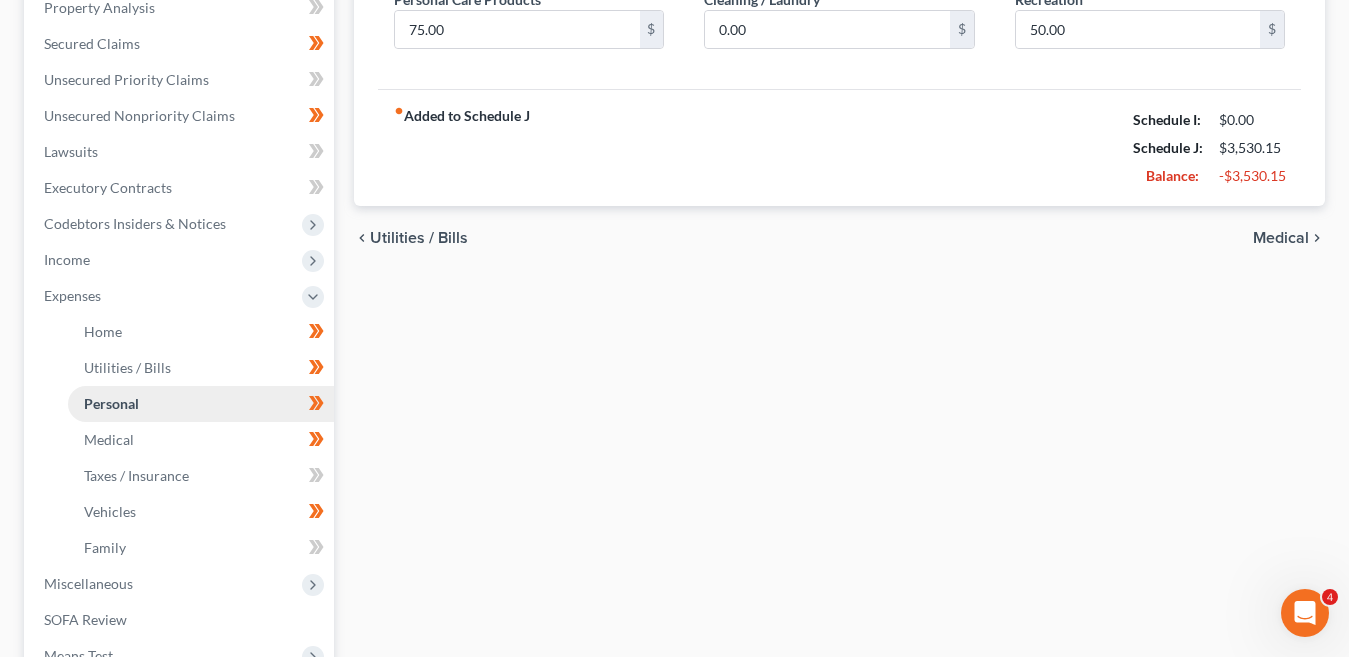 scroll, scrollTop: 0, scrollLeft: 0, axis: both 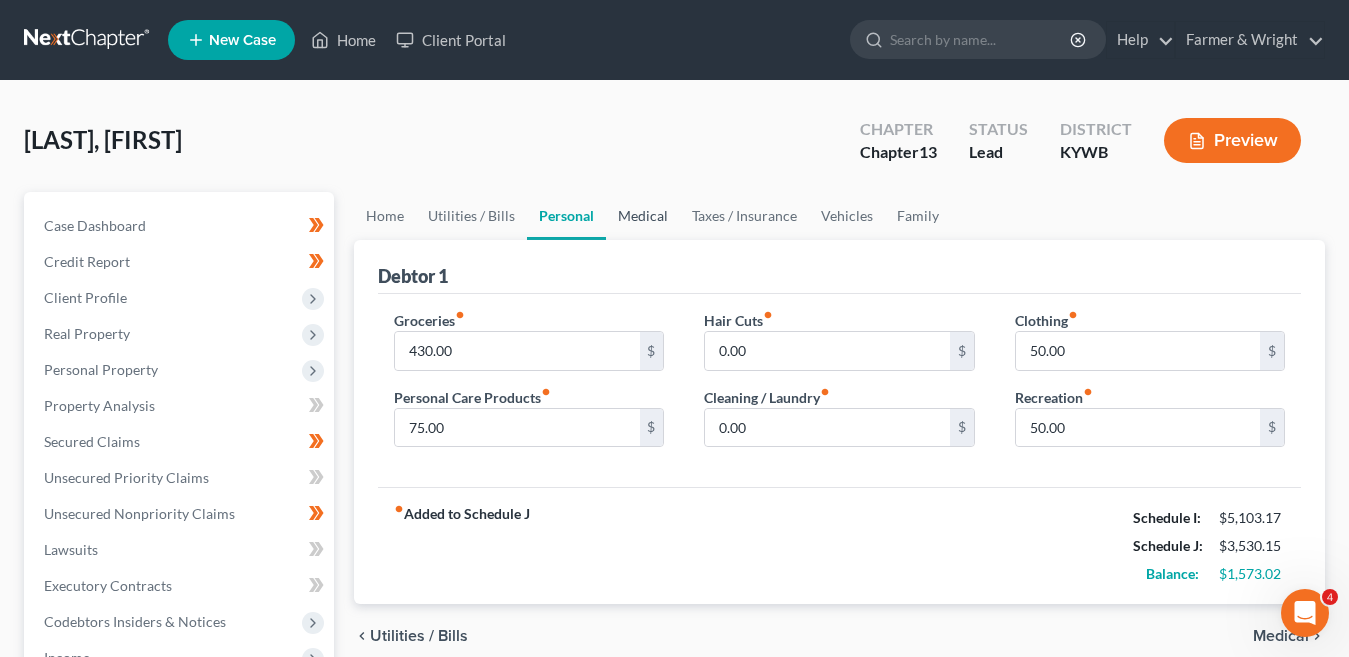 click on "Medical" at bounding box center [643, 216] 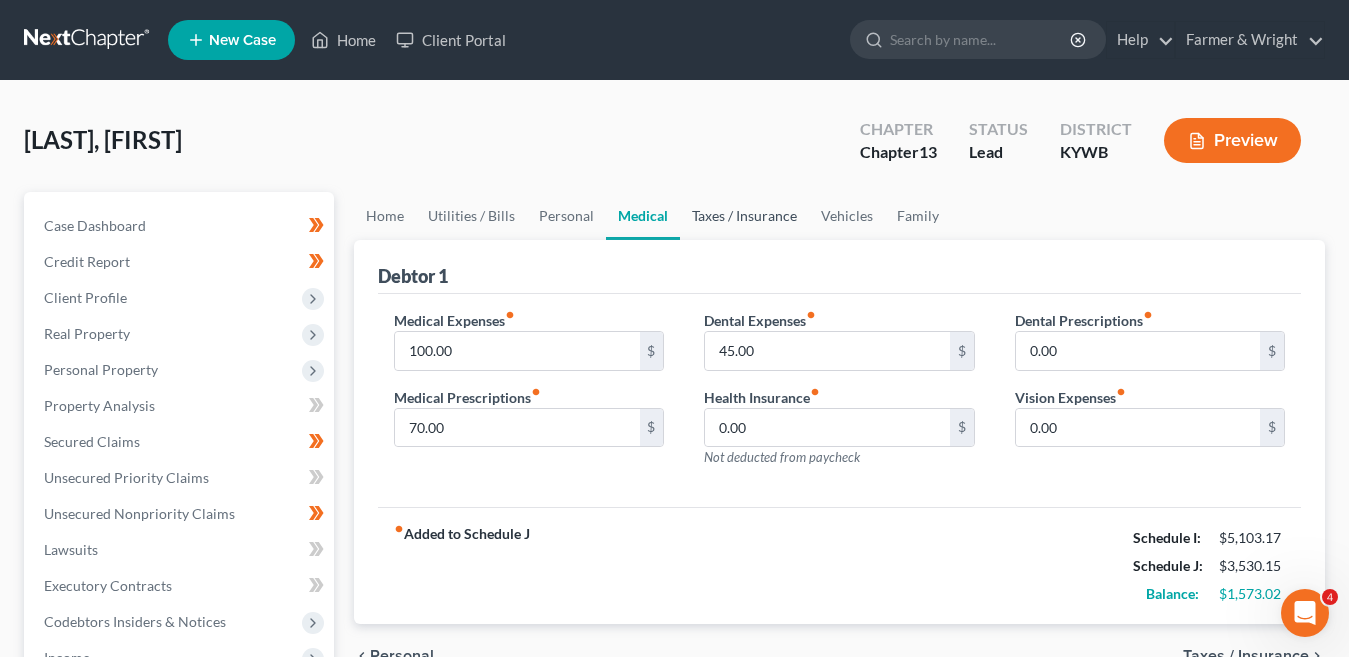 click on "Taxes / Insurance" at bounding box center [744, 216] 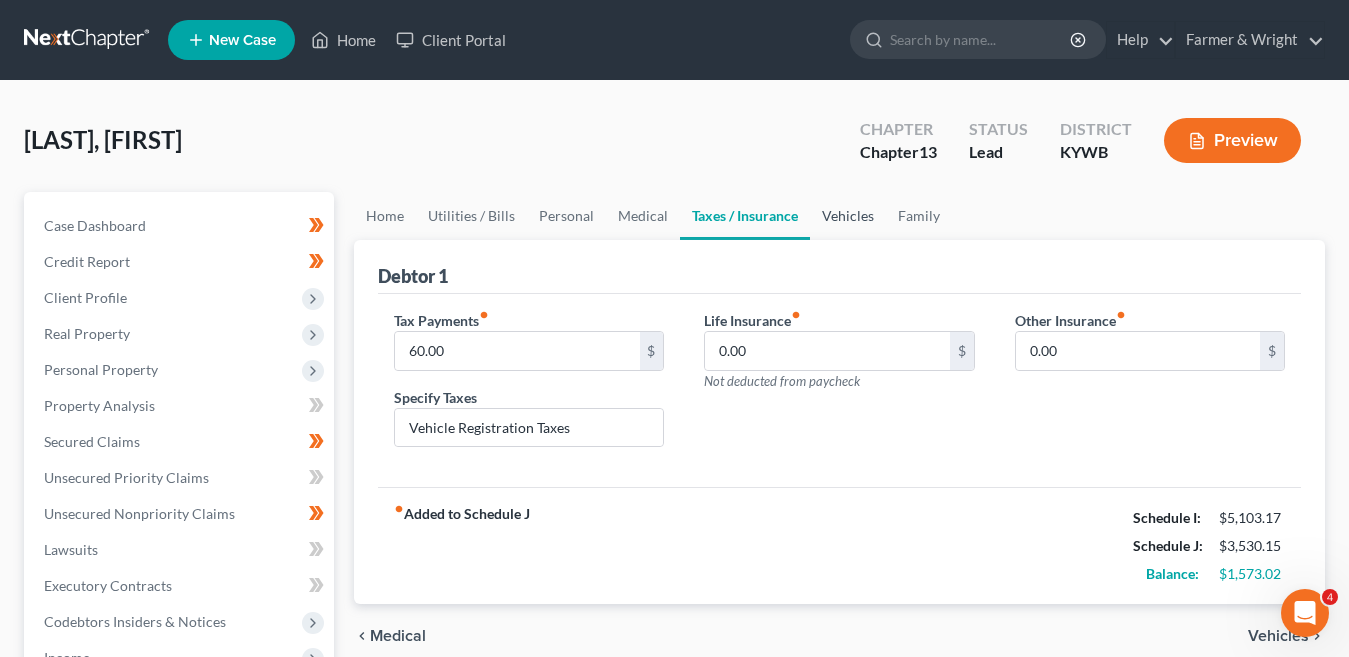 click on "Vehicles" at bounding box center (848, 216) 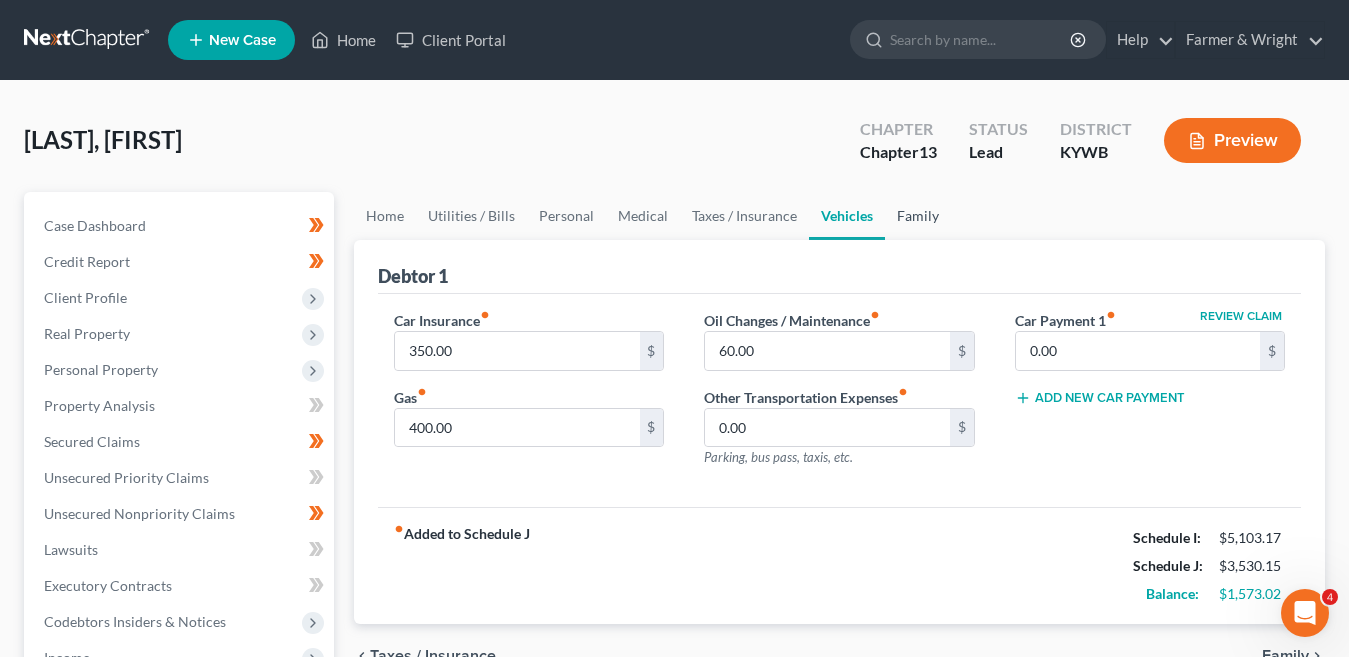 click on "Family" at bounding box center (918, 216) 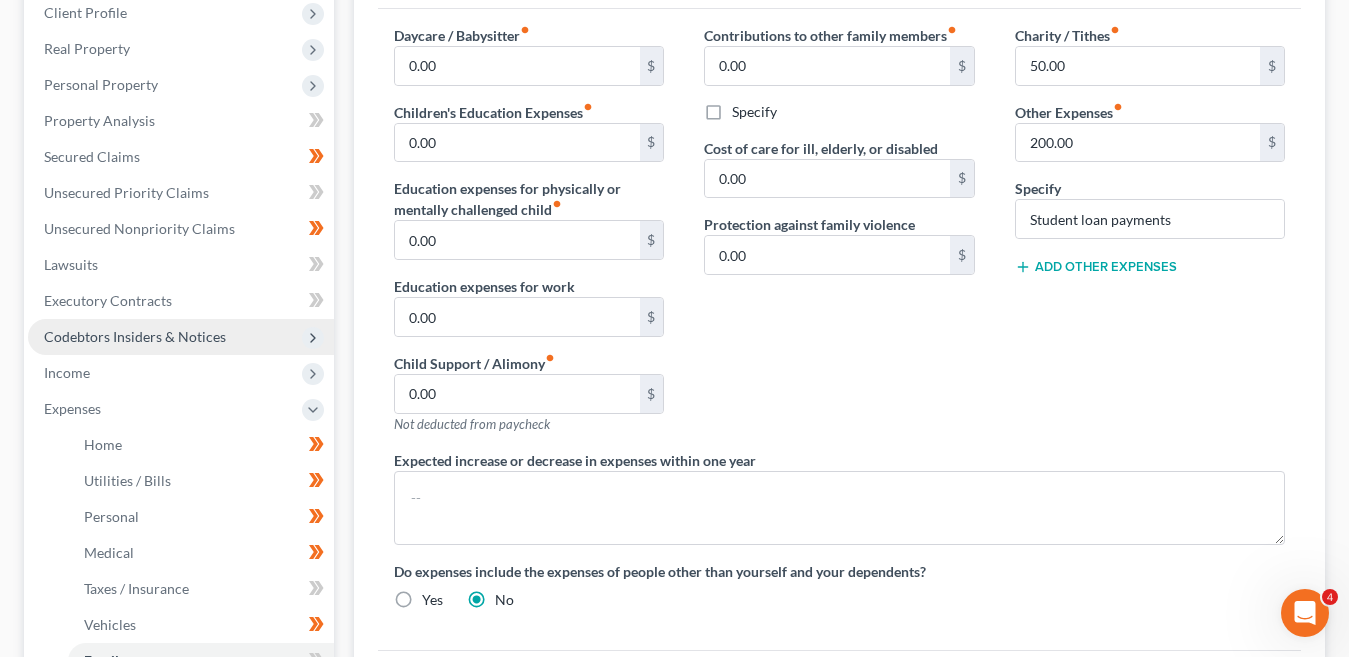 scroll, scrollTop: 400, scrollLeft: 0, axis: vertical 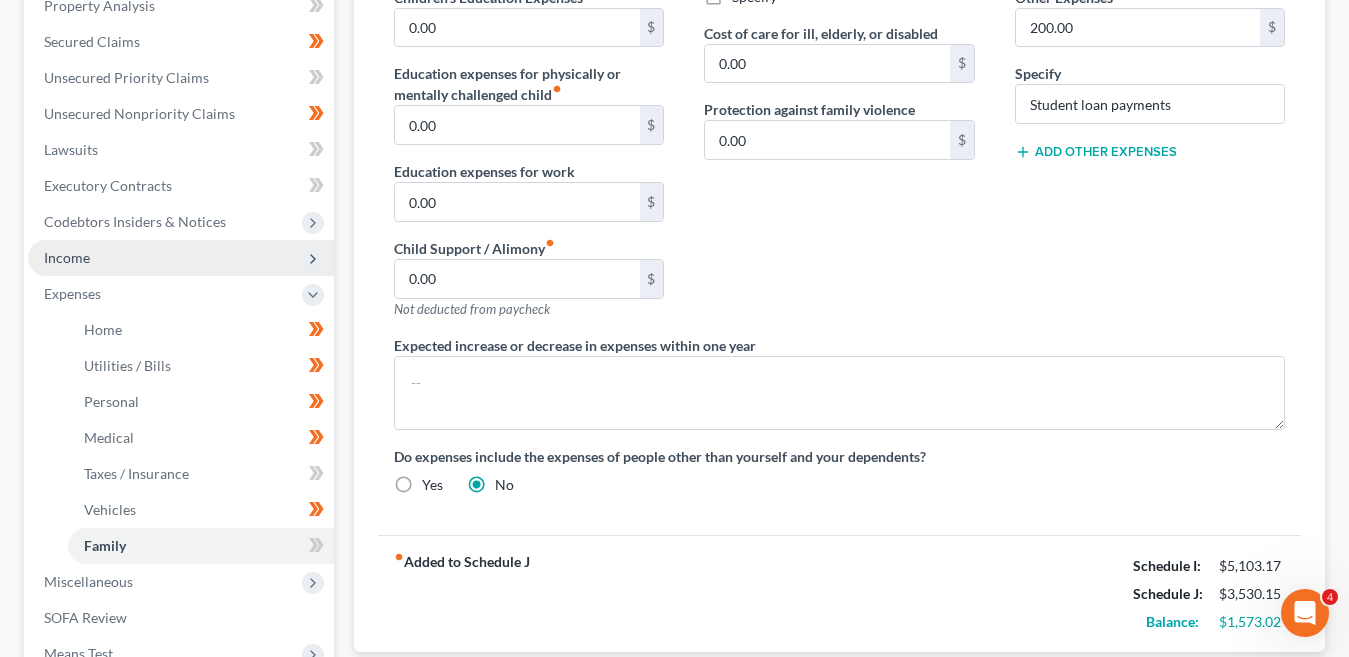 click on "Income" at bounding box center (181, 258) 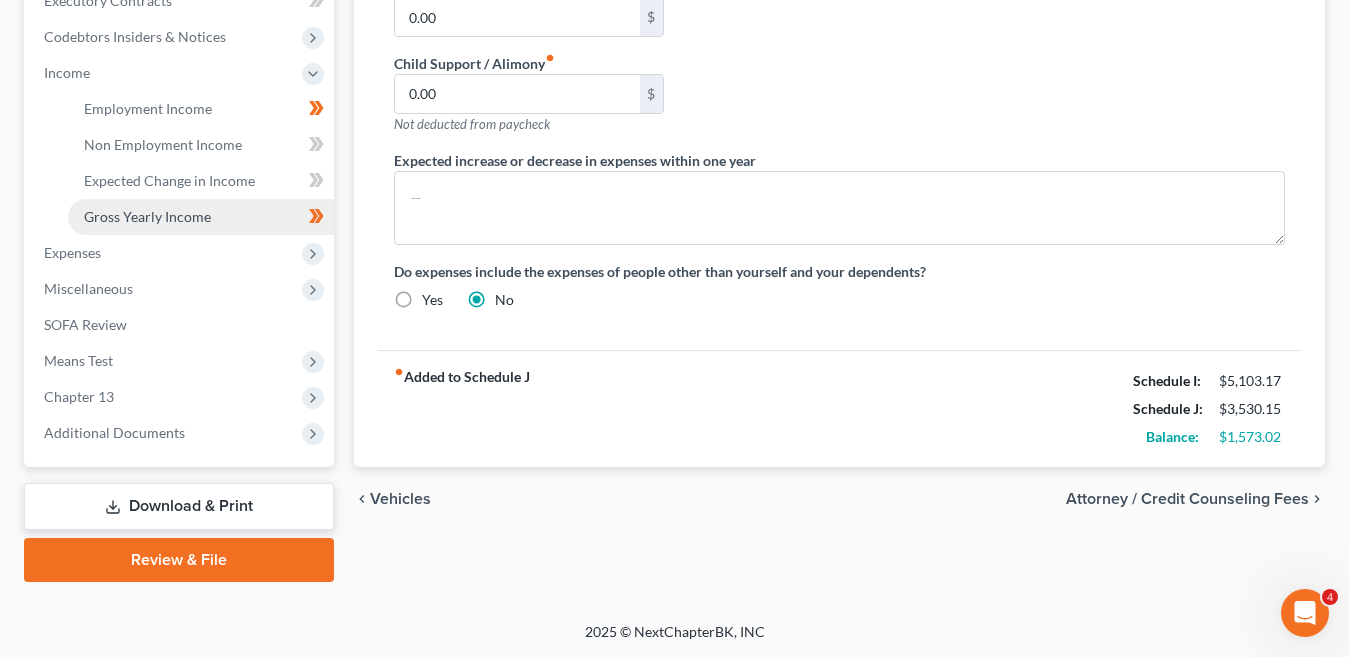 scroll, scrollTop: 586, scrollLeft: 0, axis: vertical 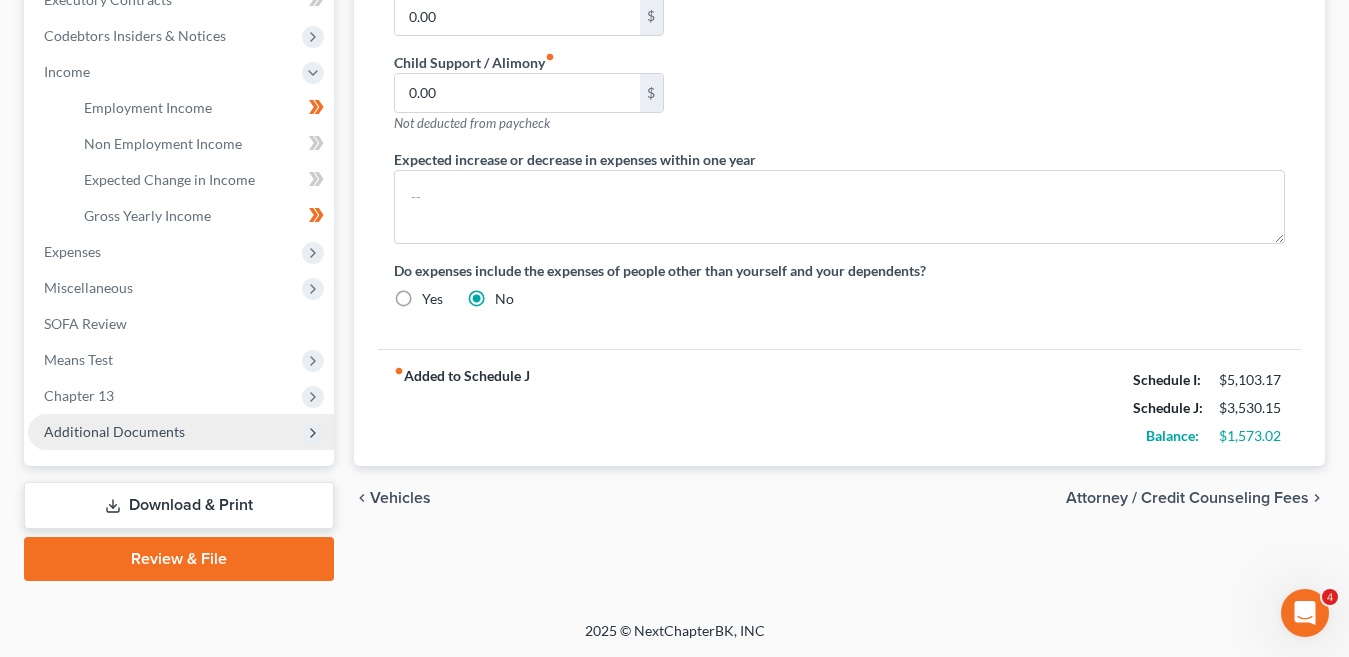 click on "Additional Documents" at bounding box center (114, 431) 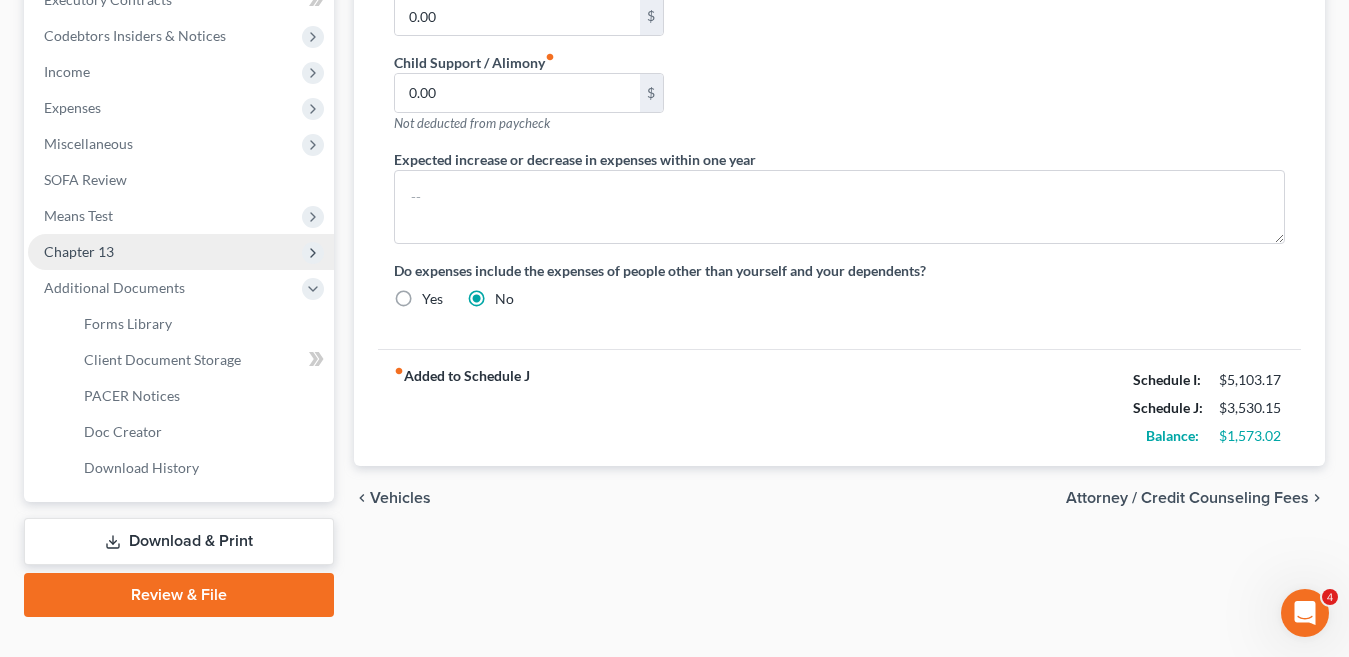 click on "Chapter 13" at bounding box center [79, 251] 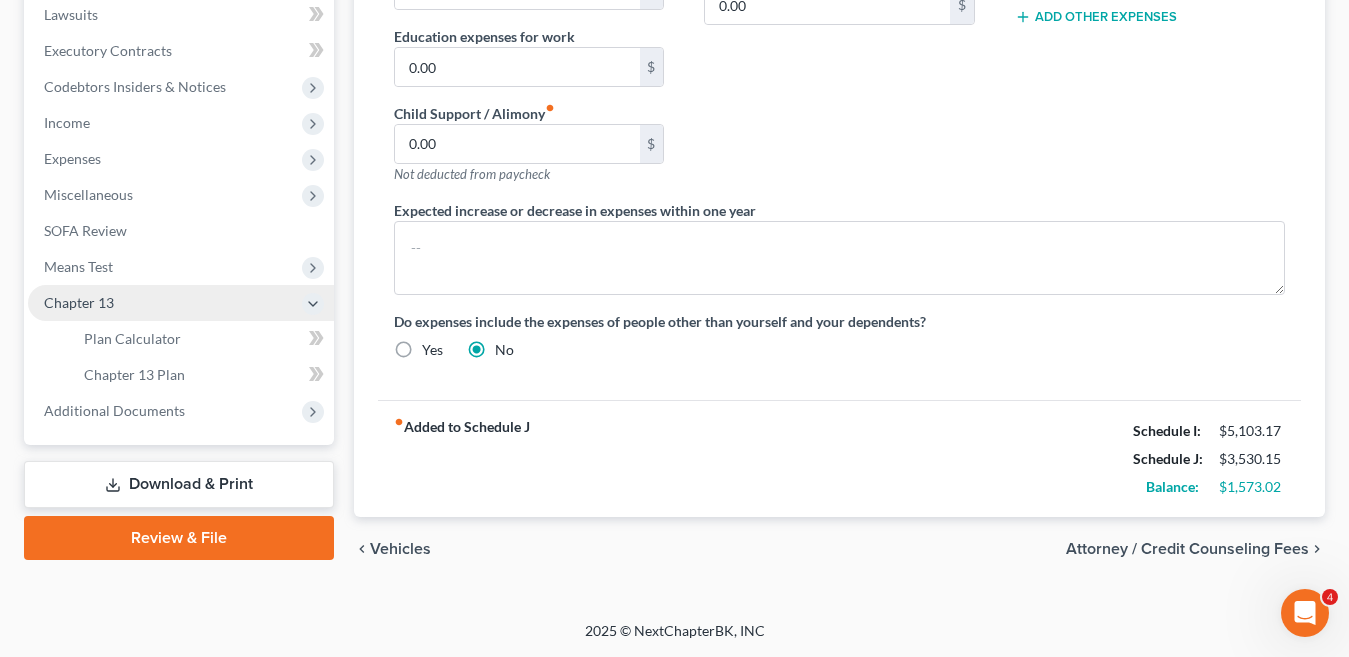 scroll, scrollTop: 535, scrollLeft: 0, axis: vertical 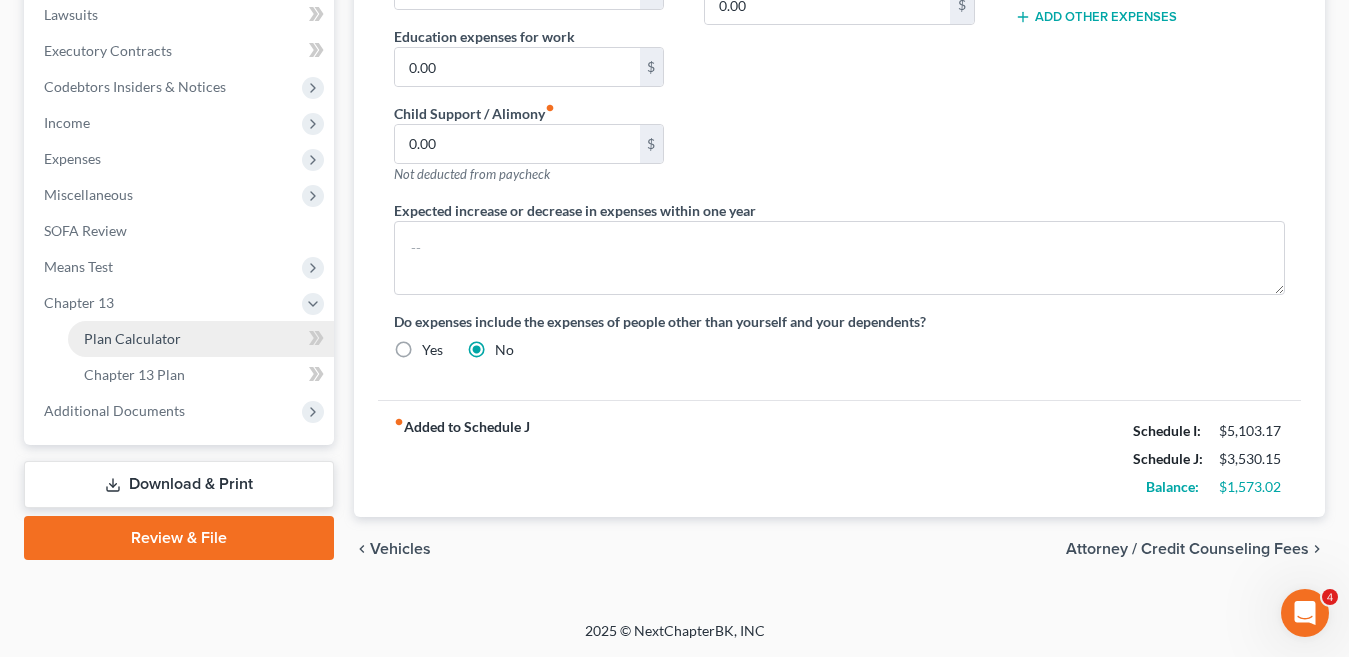click on "Plan Calculator" at bounding box center (132, 338) 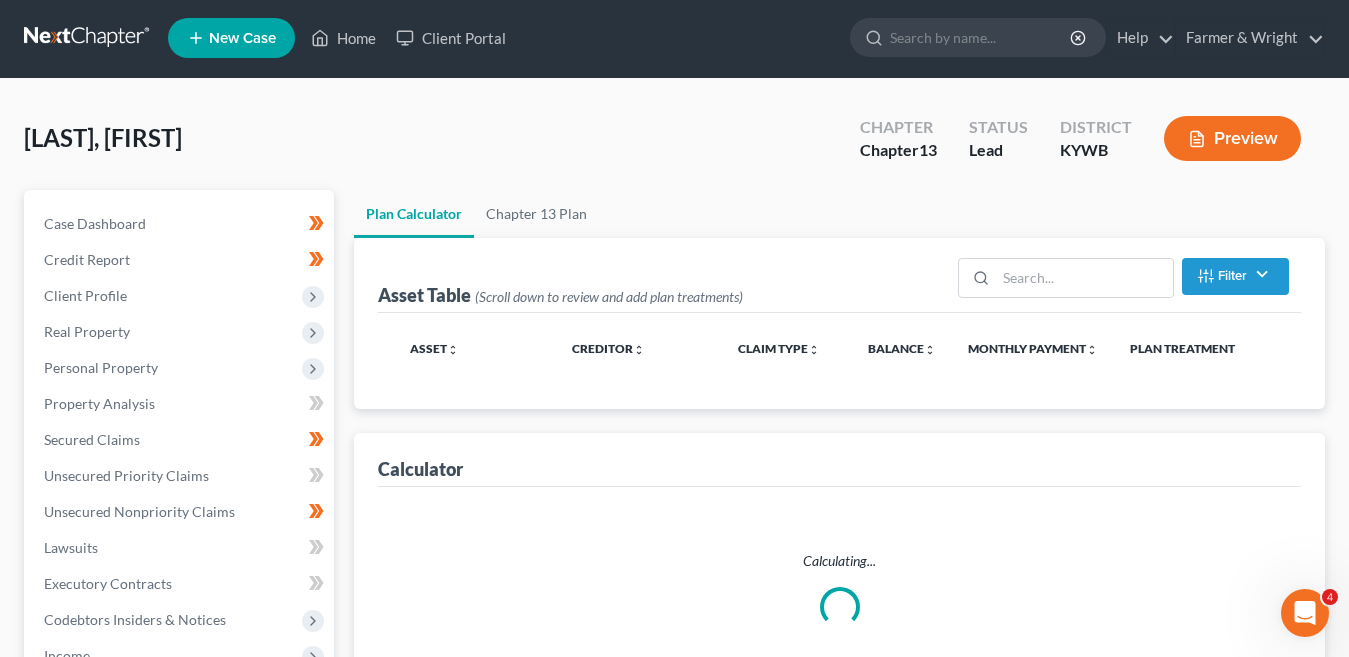 scroll, scrollTop: 0, scrollLeft: 0, axis: both 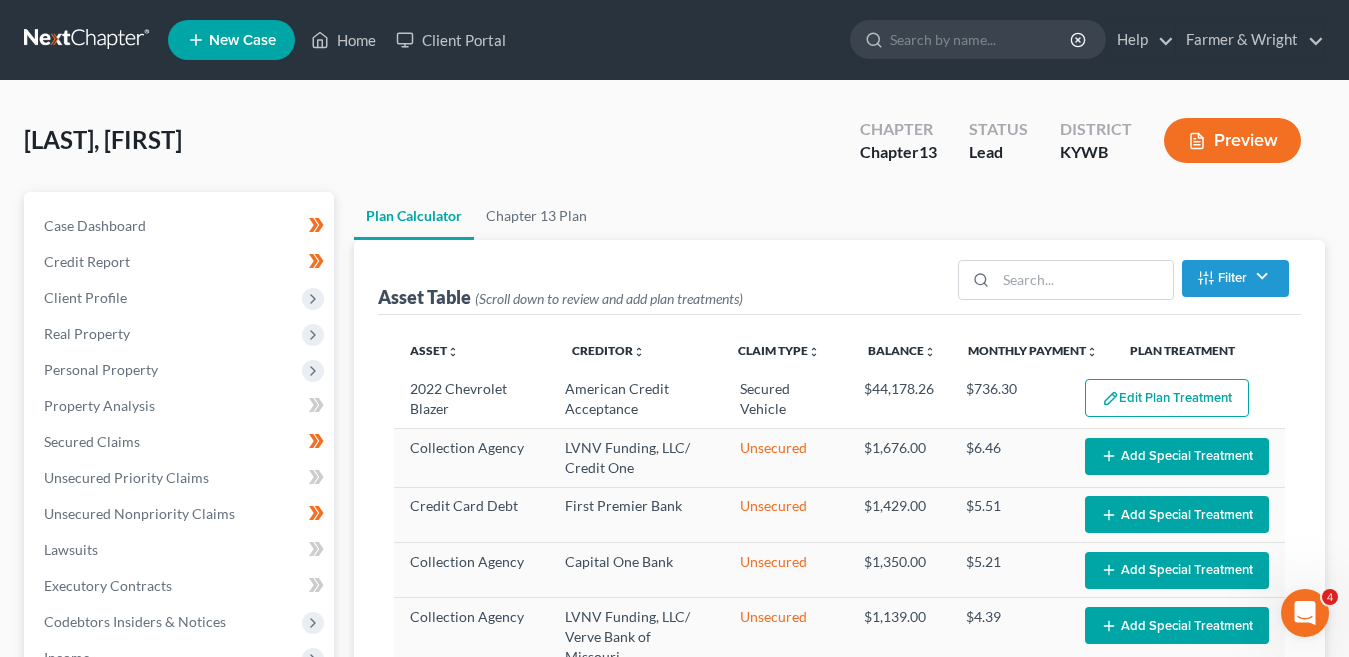 select on "59" 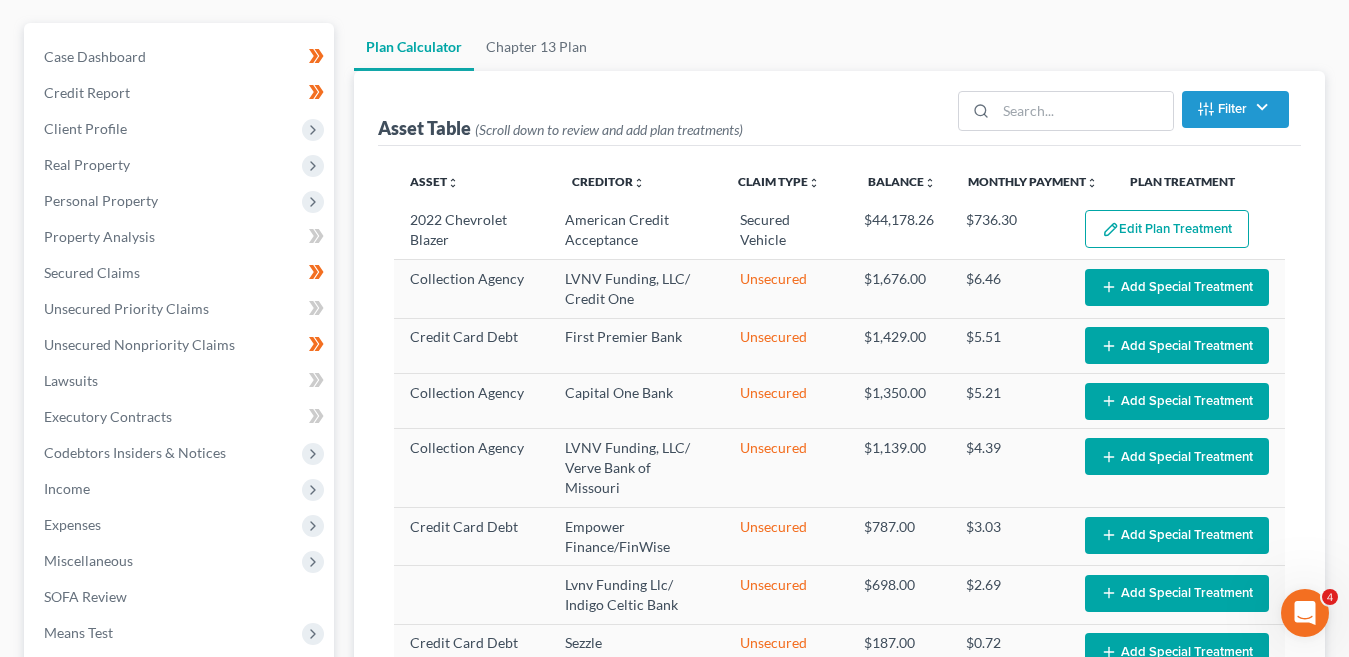 scroll, scrollTop: 200, scrollLeft: 0, axis: vertical 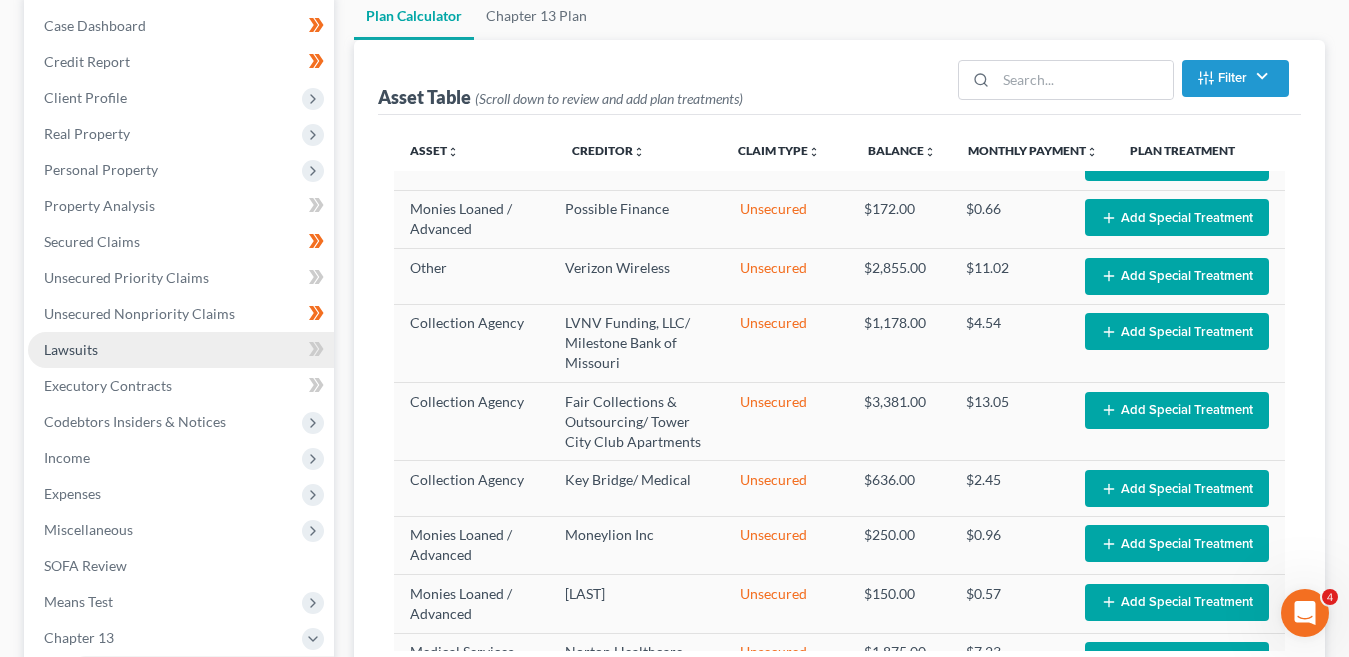 click on "Lawsuits" at bounding box center (71, 349) 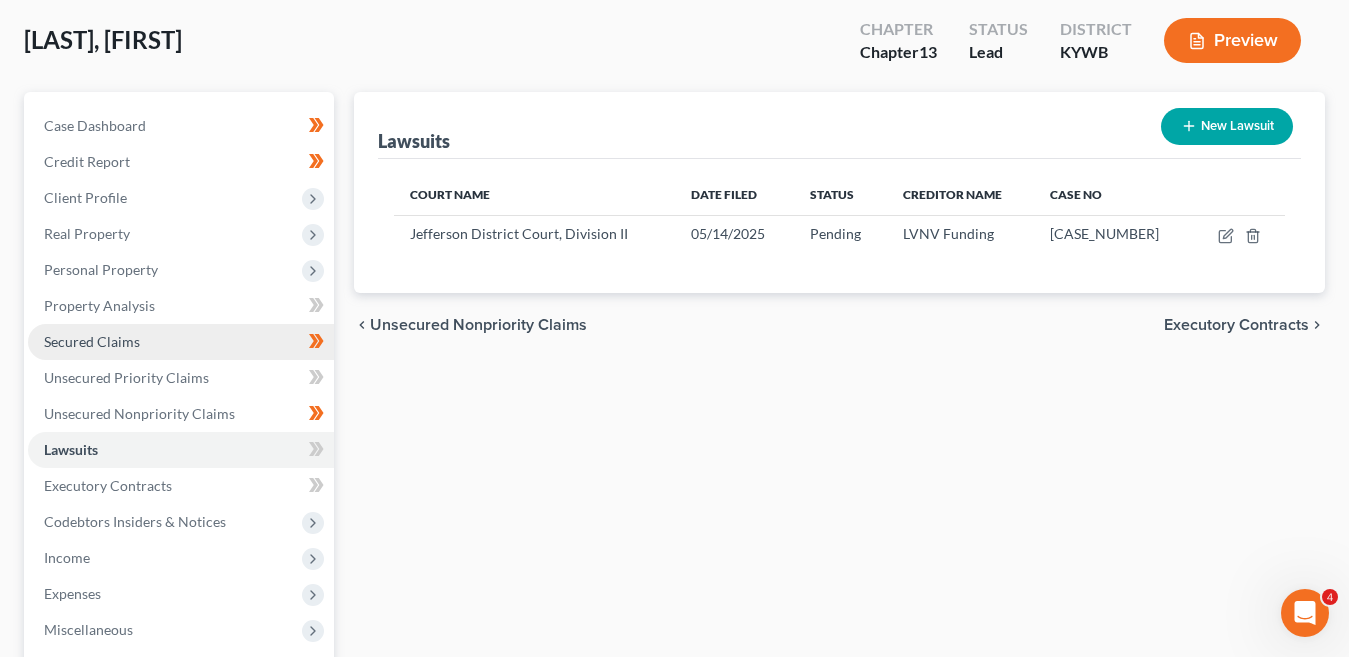 scroll, scrollTop: 200, scrollLeft: 0, axis: vertical 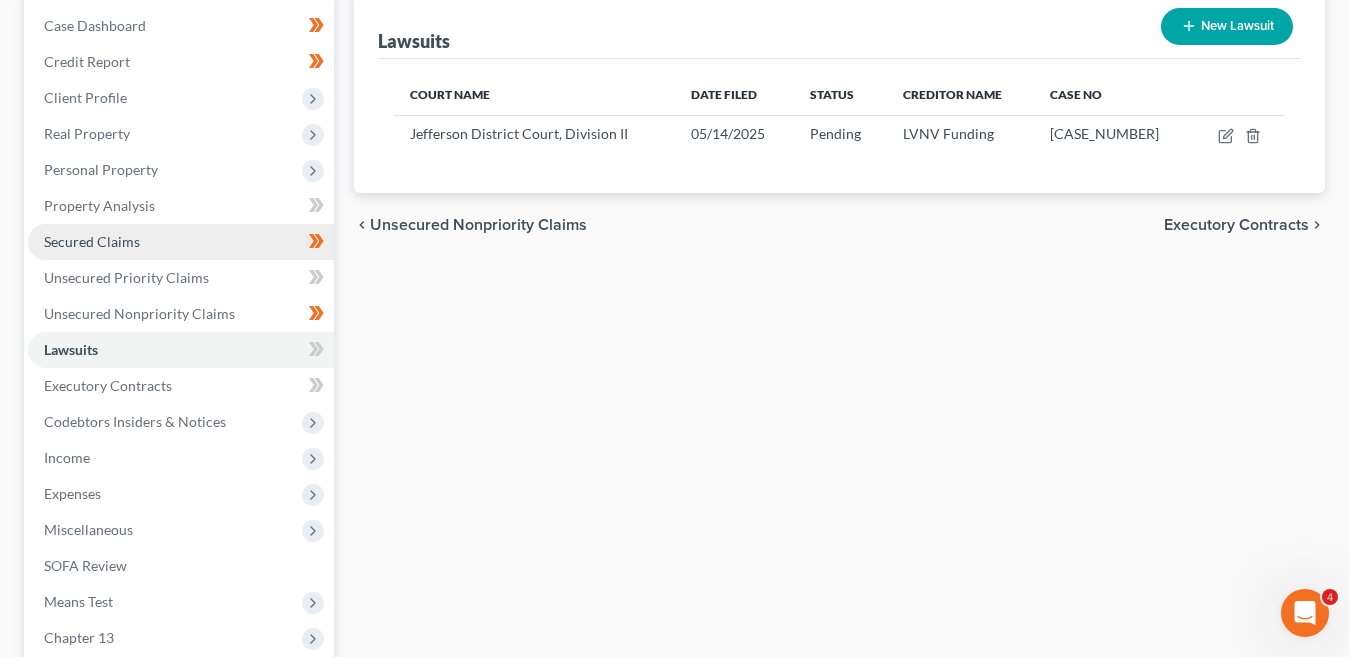 click on "Secured Claims" at bounding box center (92, 241) 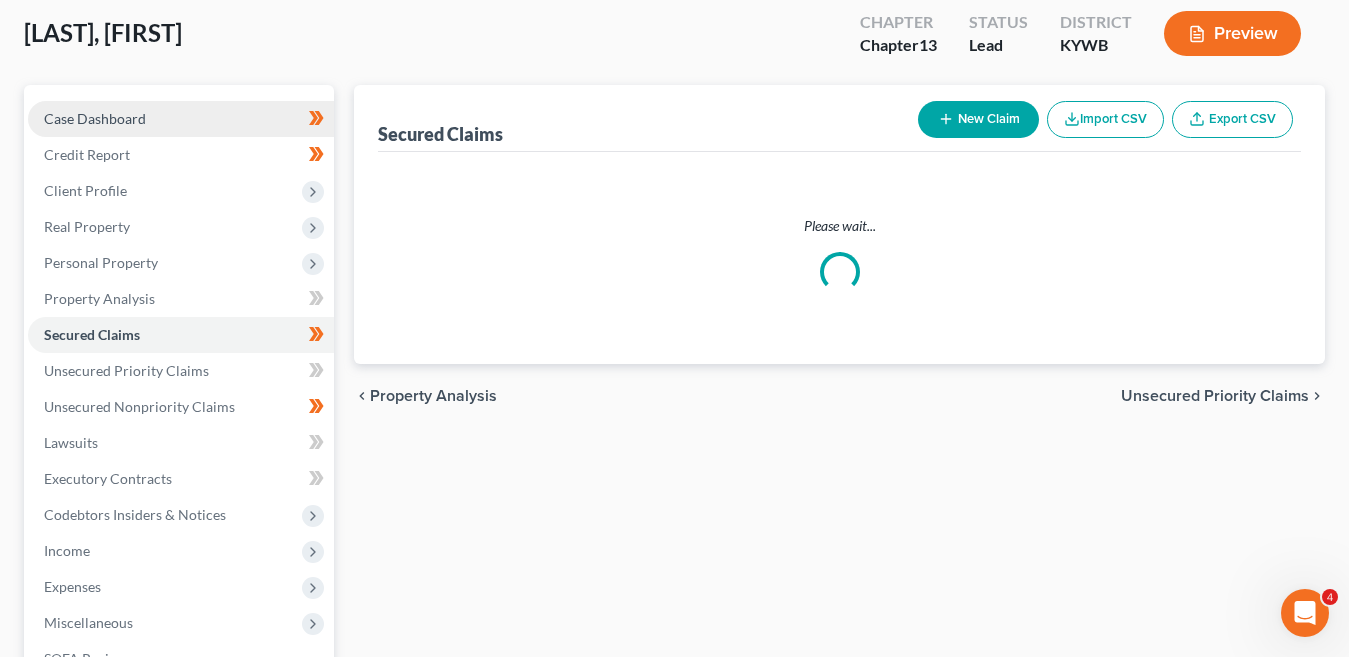 scroll, scrollTop: 0, scrollLeft: 0, axis: both 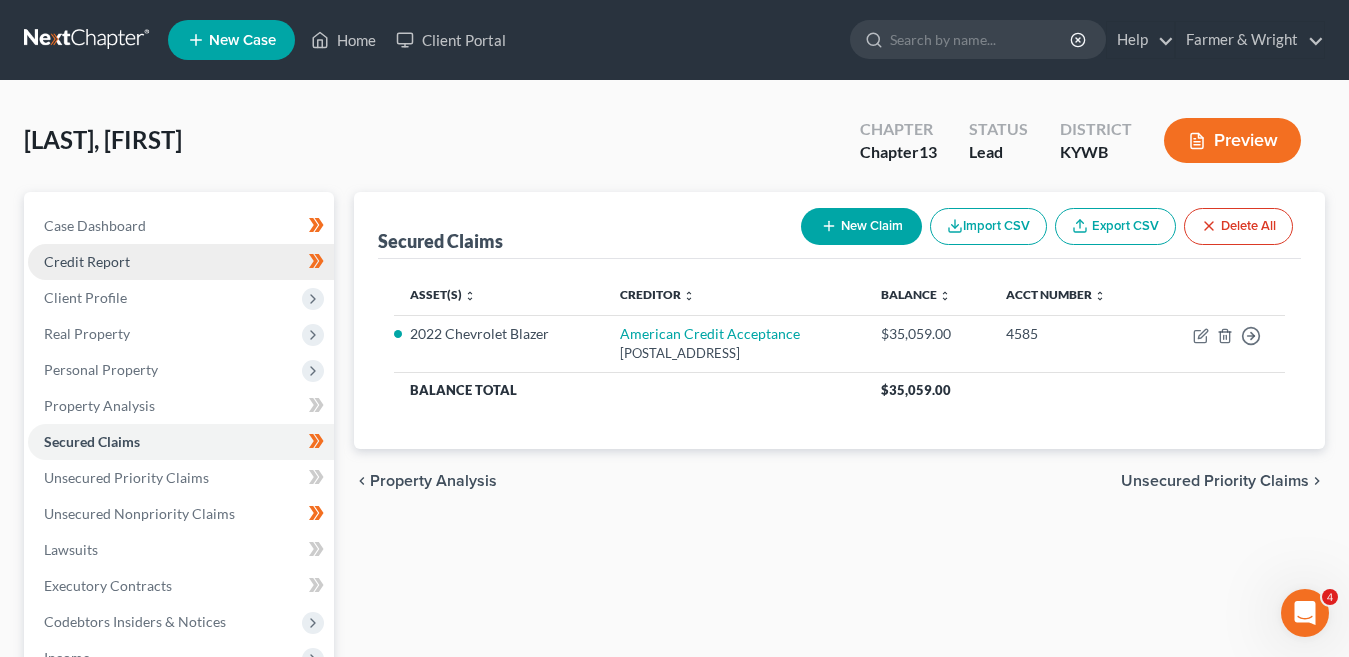 click on "Credit Report" at bounding box center [87, 261] 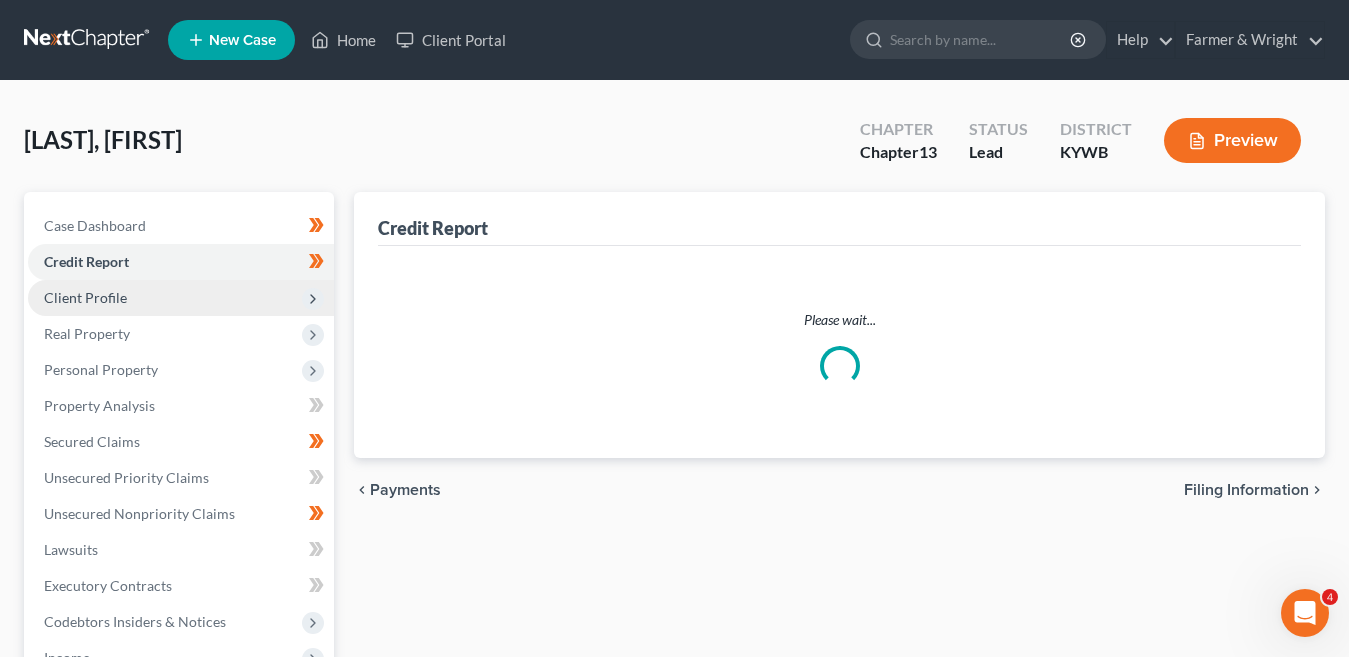 click on "Client Profile" at bounding box center (85, 297) 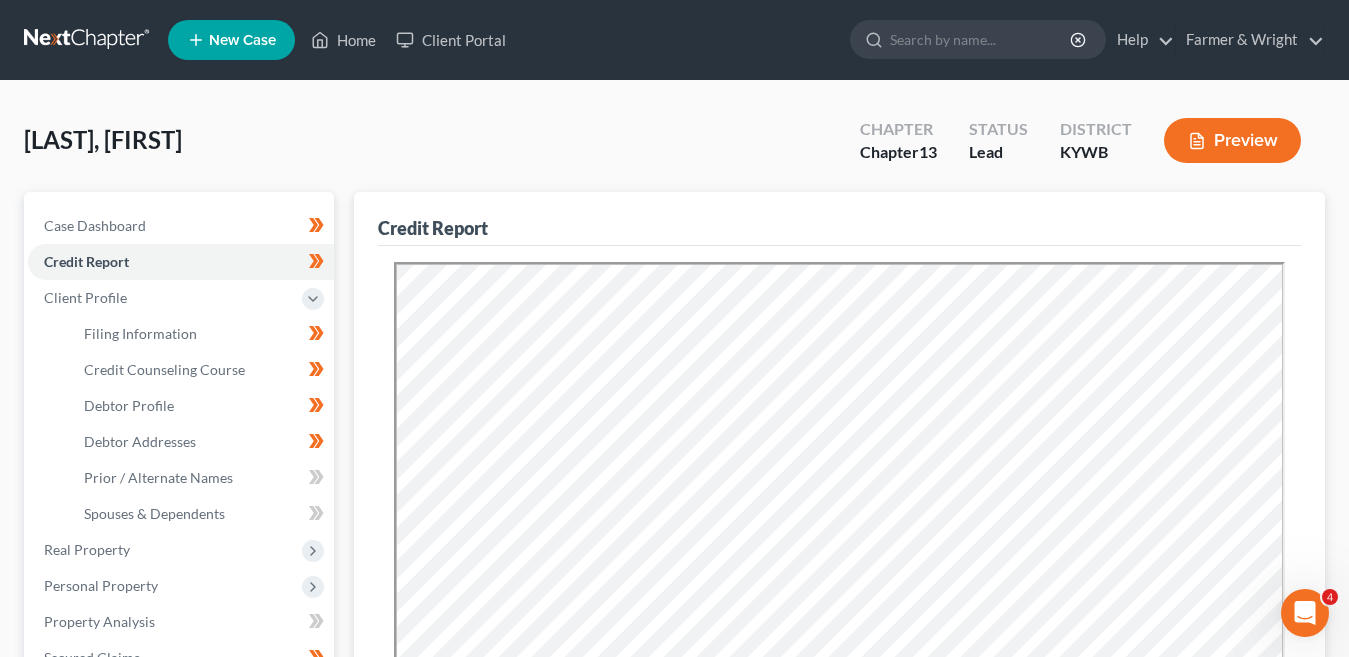 scroll, scrollTop: 0, scrollLeft: 0, axis: both 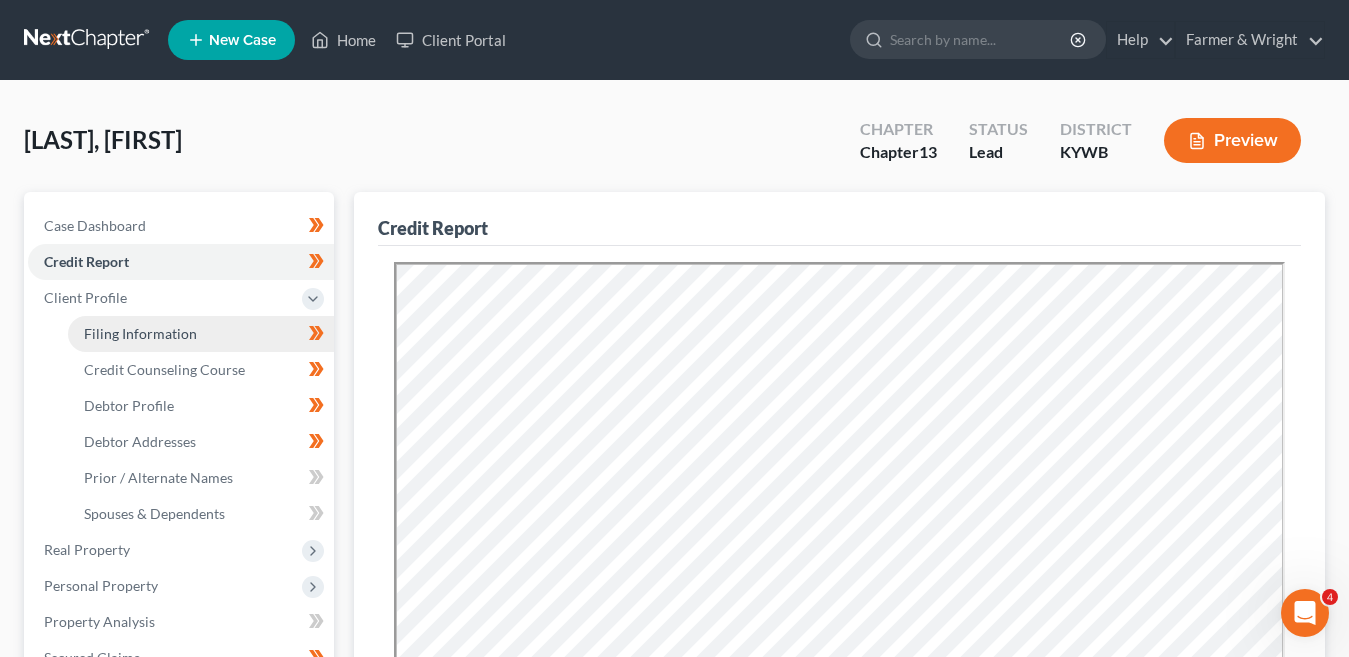 click on "Filing Information" at bounding box center [140, 333] 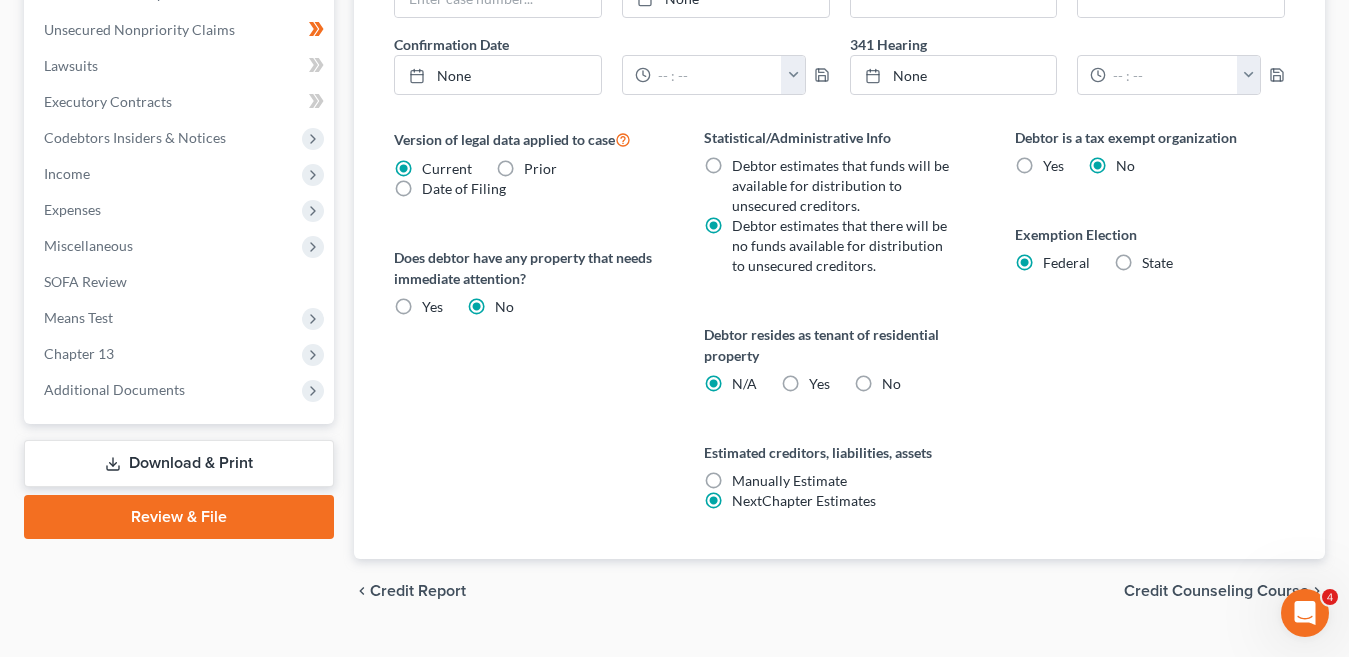 scroll, scrollTop: 0, scrollLeft: 0, axis: both 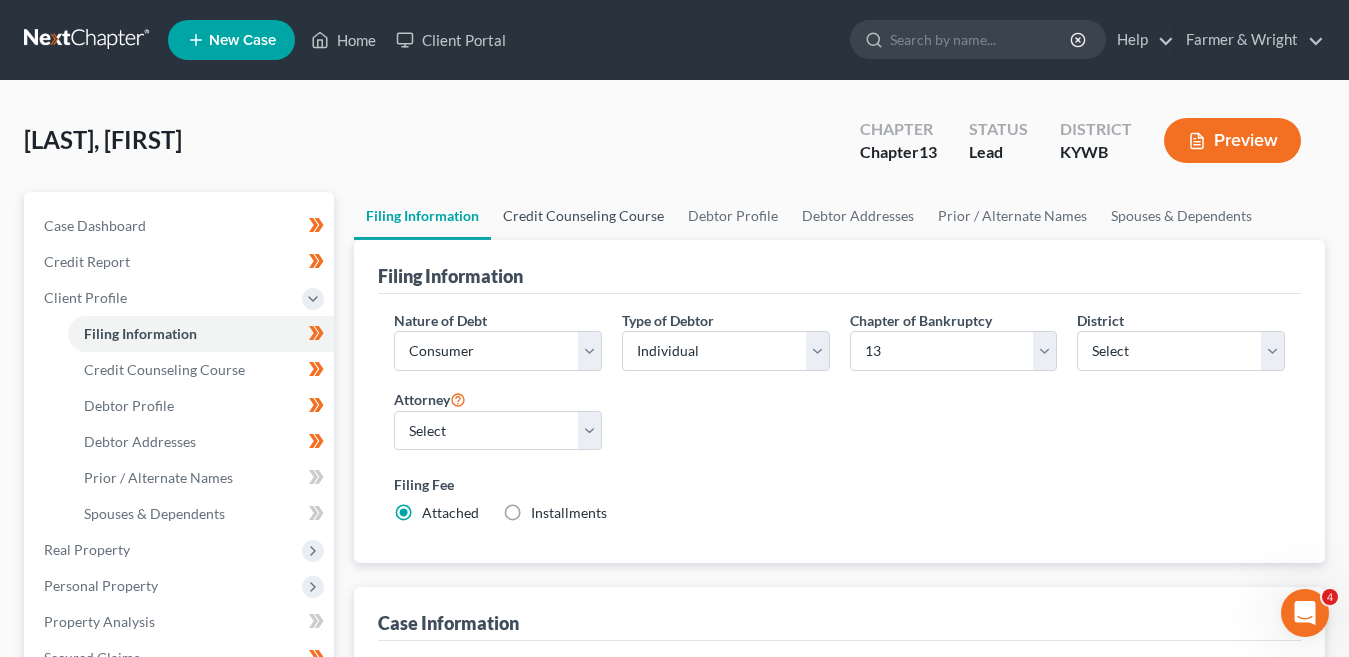 click on "Credit Counseling Course" at bounding box center (583, 216) 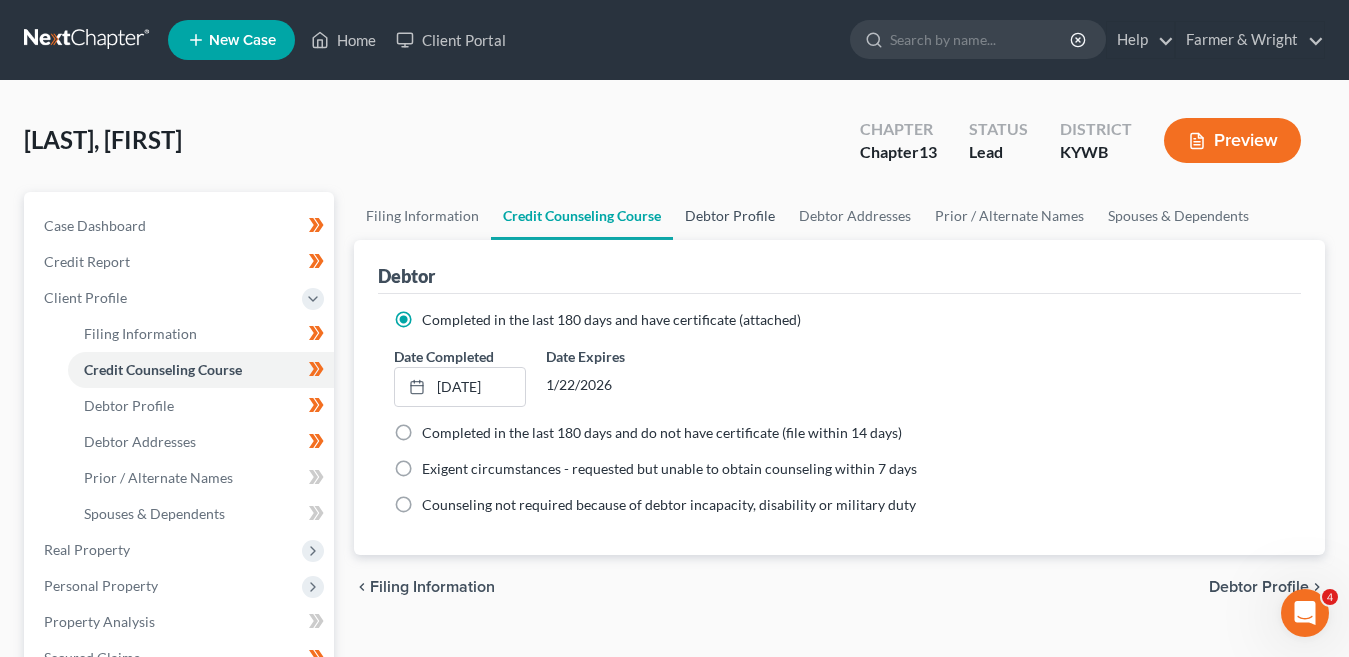 click on "Debtor Profile" at bounding box center (730, 216) 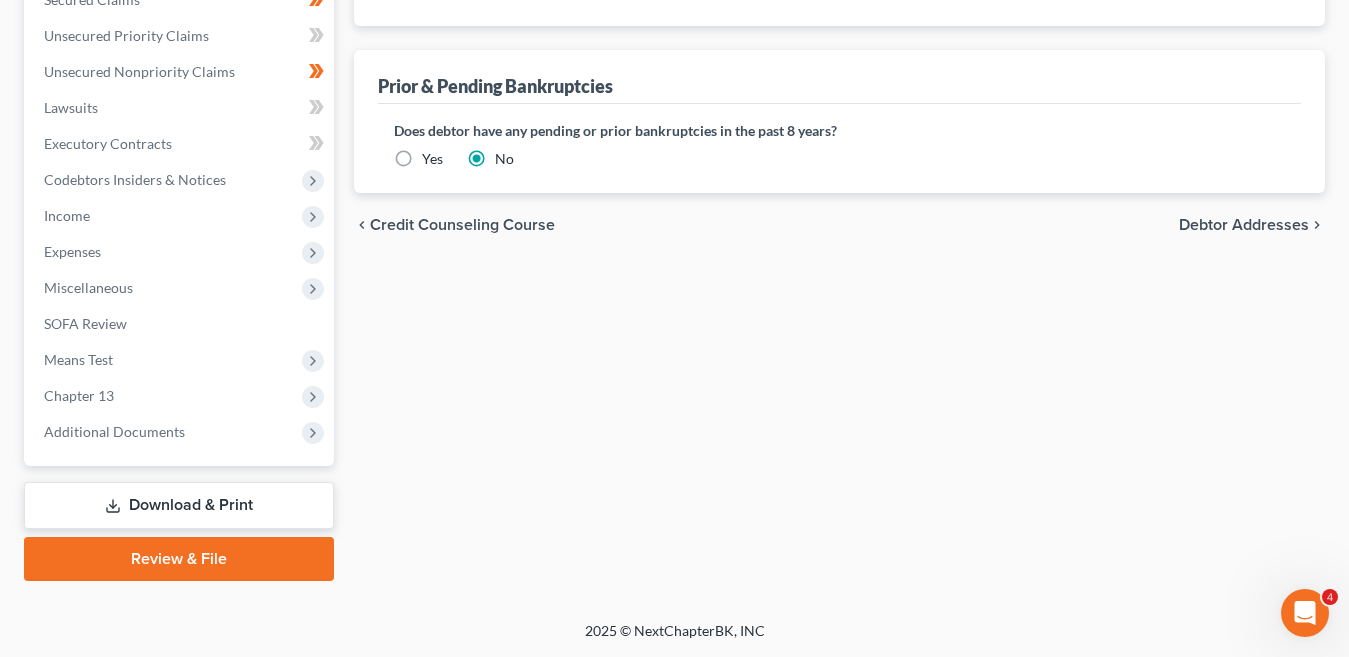 scroll, scrollTop: 58, scrollLeft: 0, axis: vertical 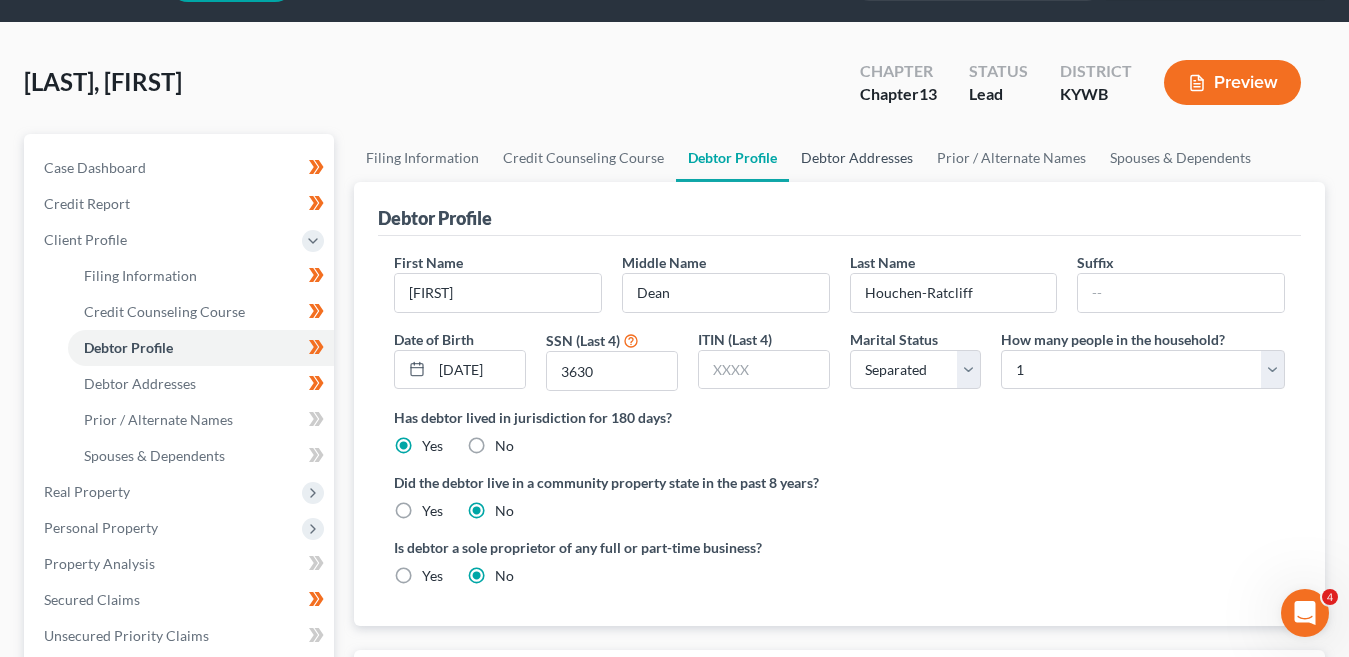 click on "Debtor Addresses" at bounding box center (857, 158) 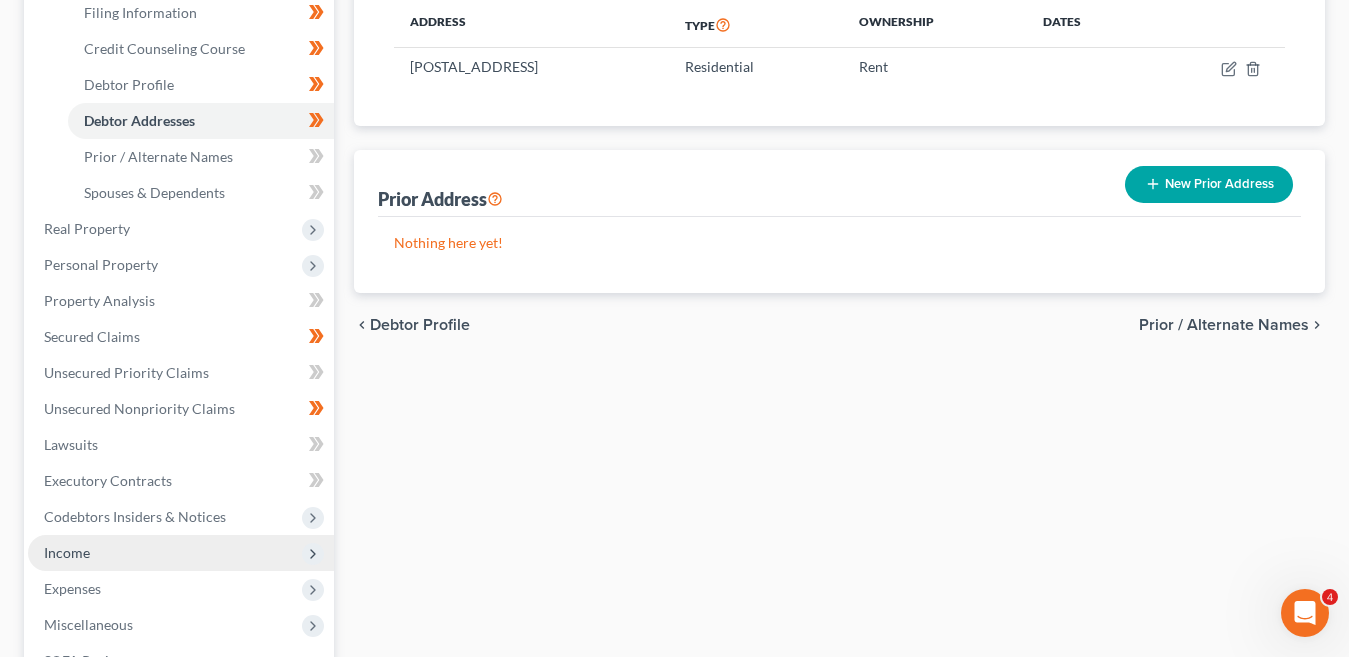 scroll, scrollTop: 600, scrollLeft: 0, axis: vertical 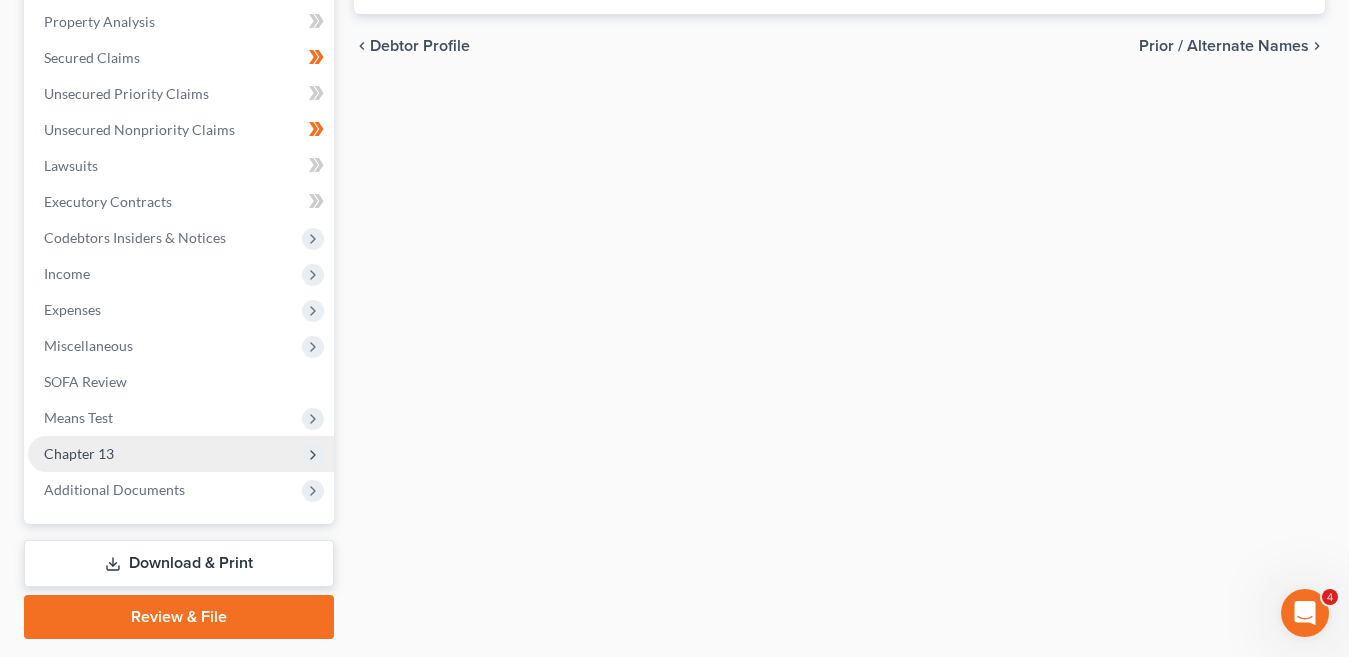 click on "Chapter 13" at bounding box center (181, 454) 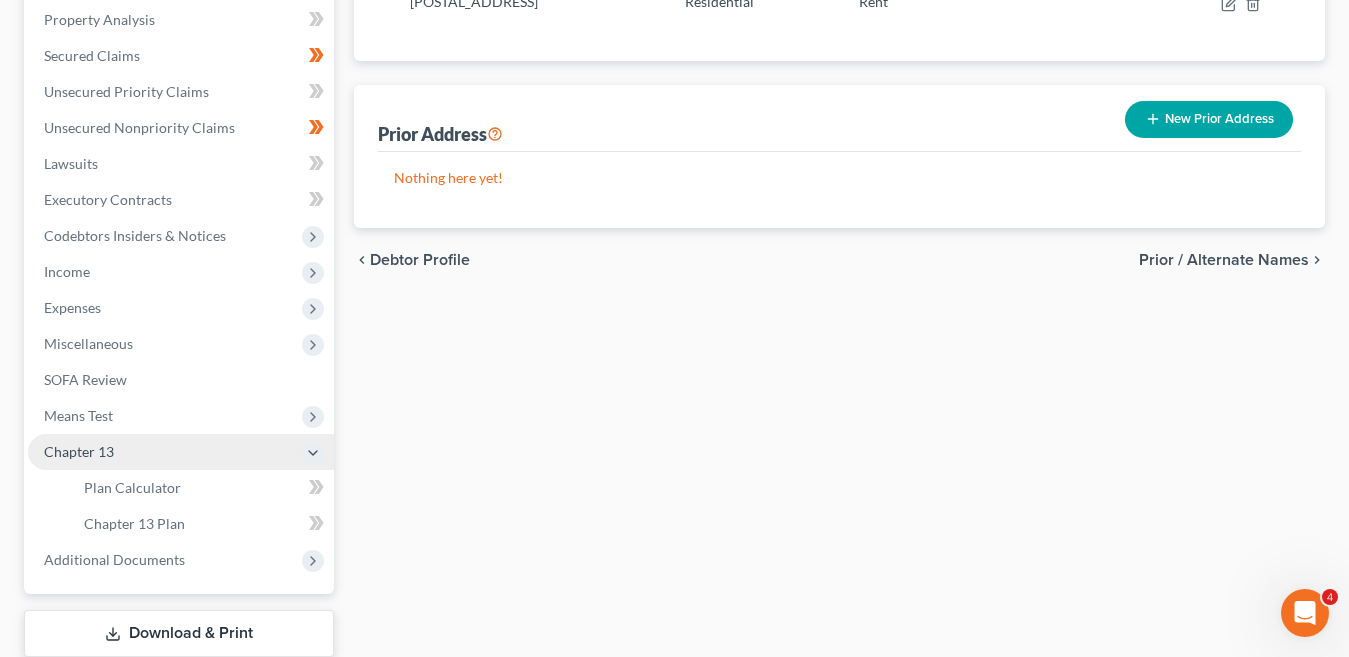 scroll, scrollTop: 384, scrollLeft: 0, axis: vertical 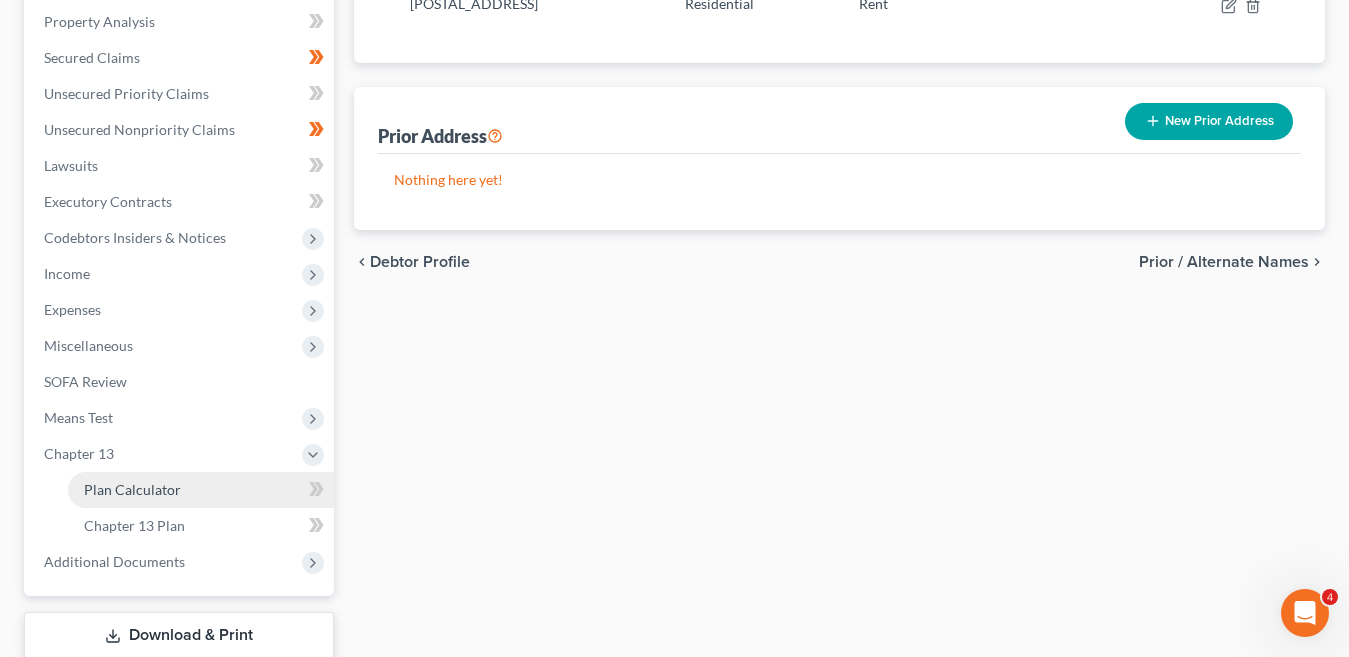 click on "Plan Calculator" at bounding box center (132, 489) 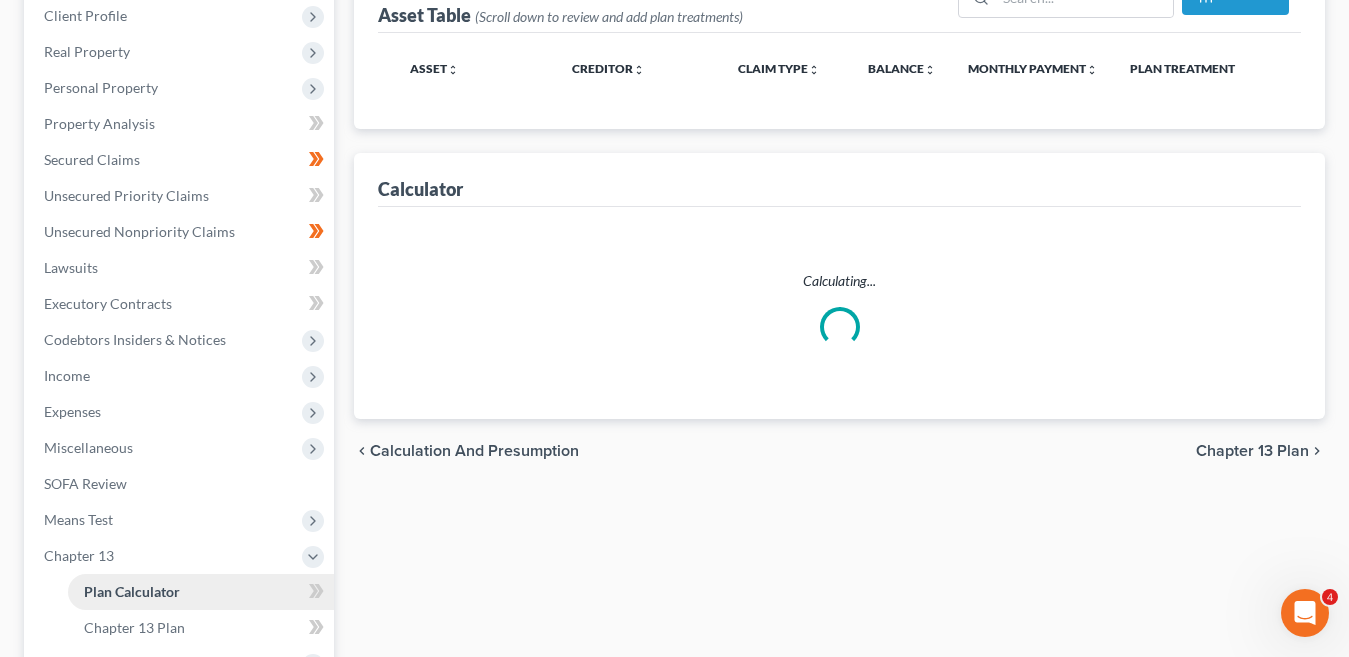 scroll, scrollTop: 0, scrollLeft: 0, axis: both 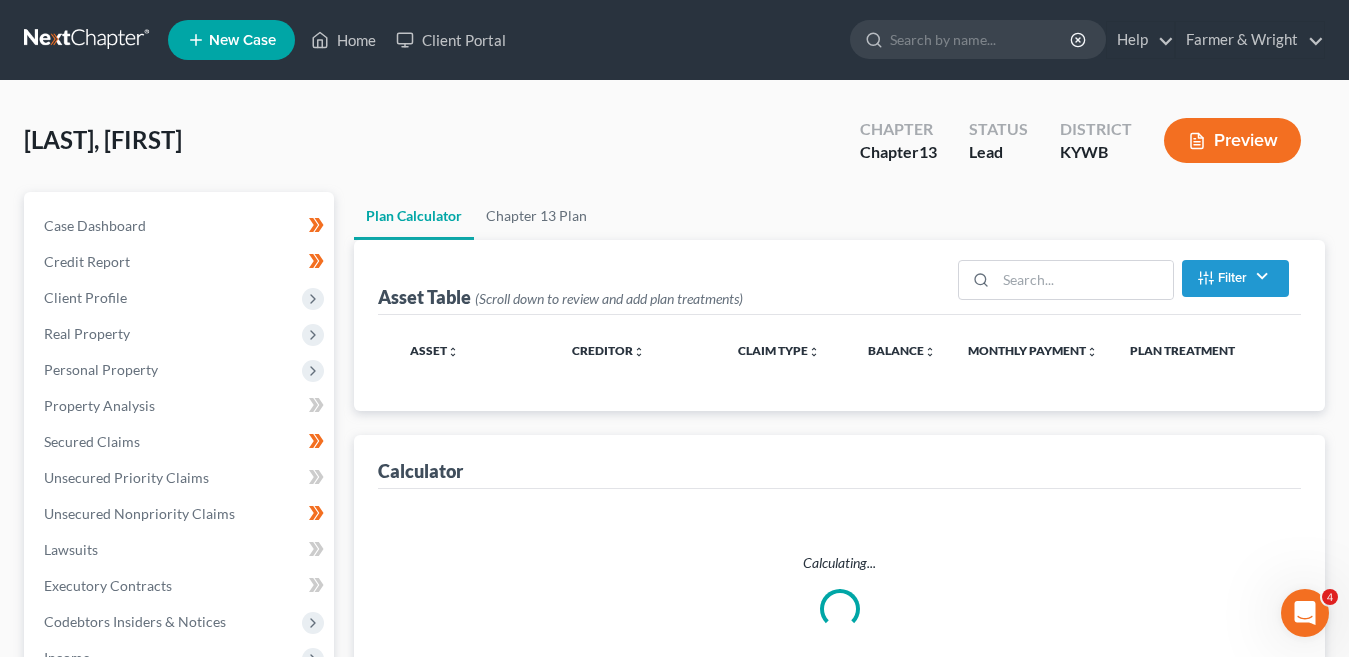 select on "59" 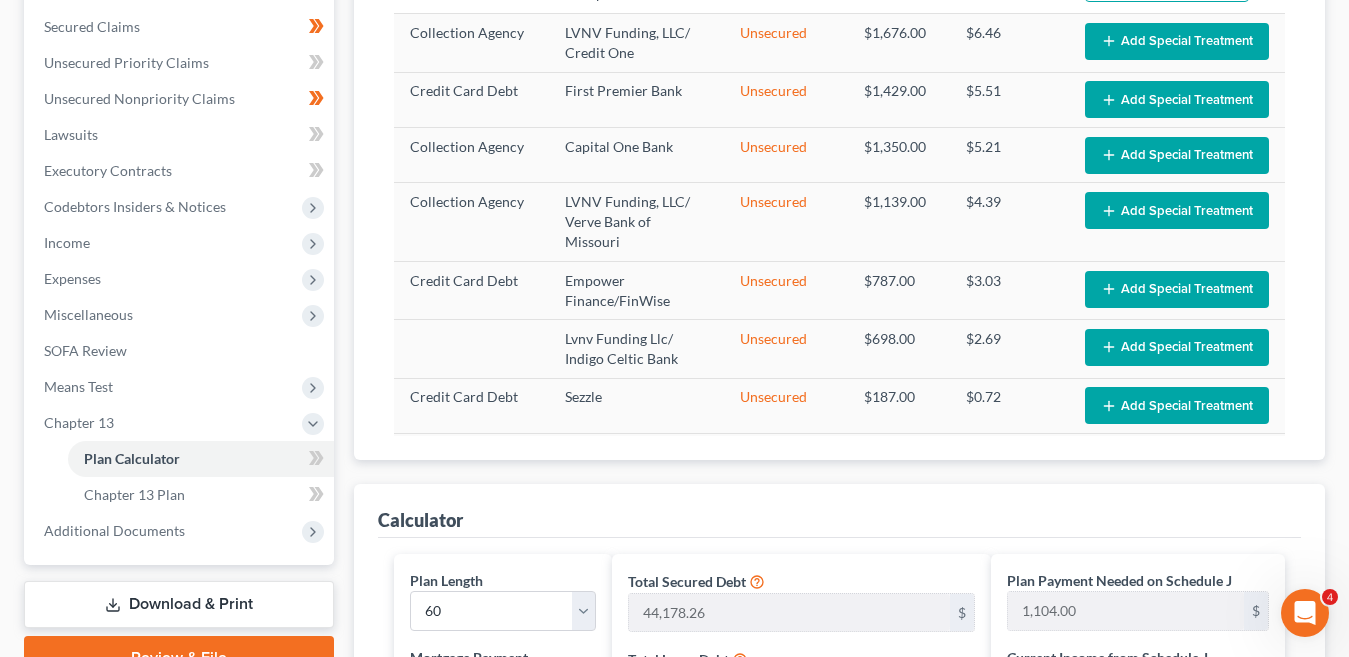 scroll, scrollTop: 0, scrollLeft: 0, axis: both 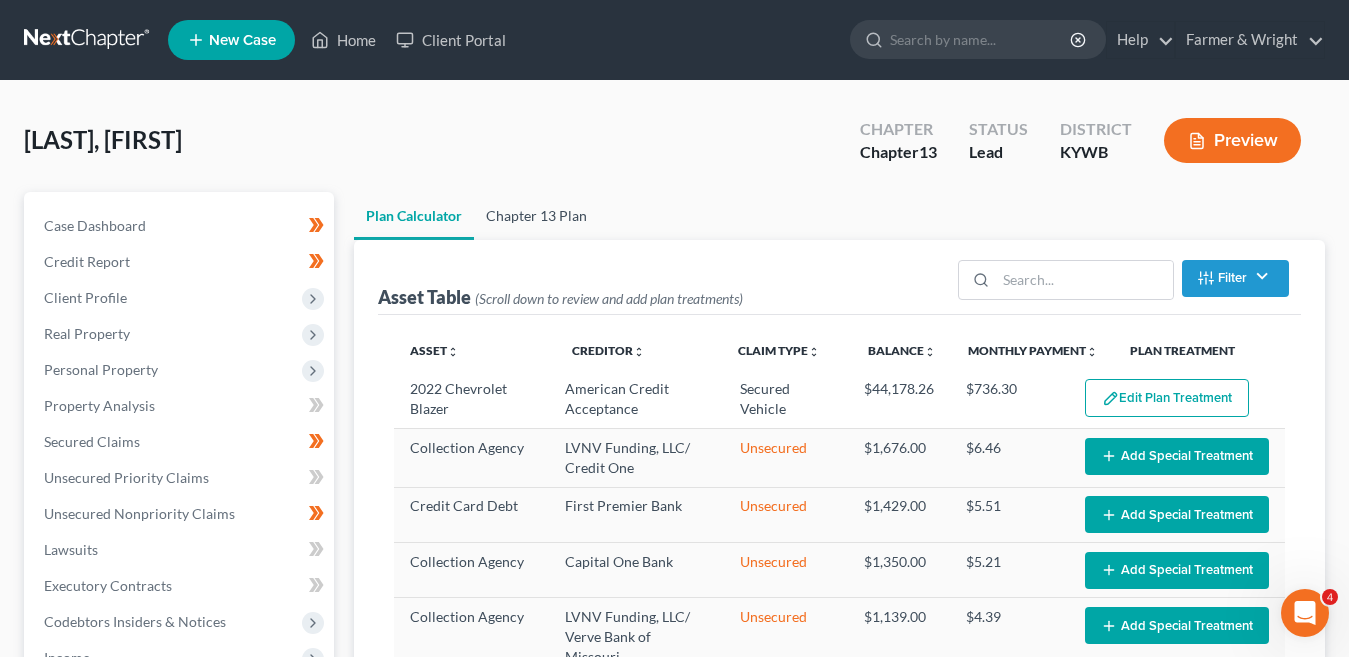 click on "Chapter 13 Plan" at bounding box center (536, 216) 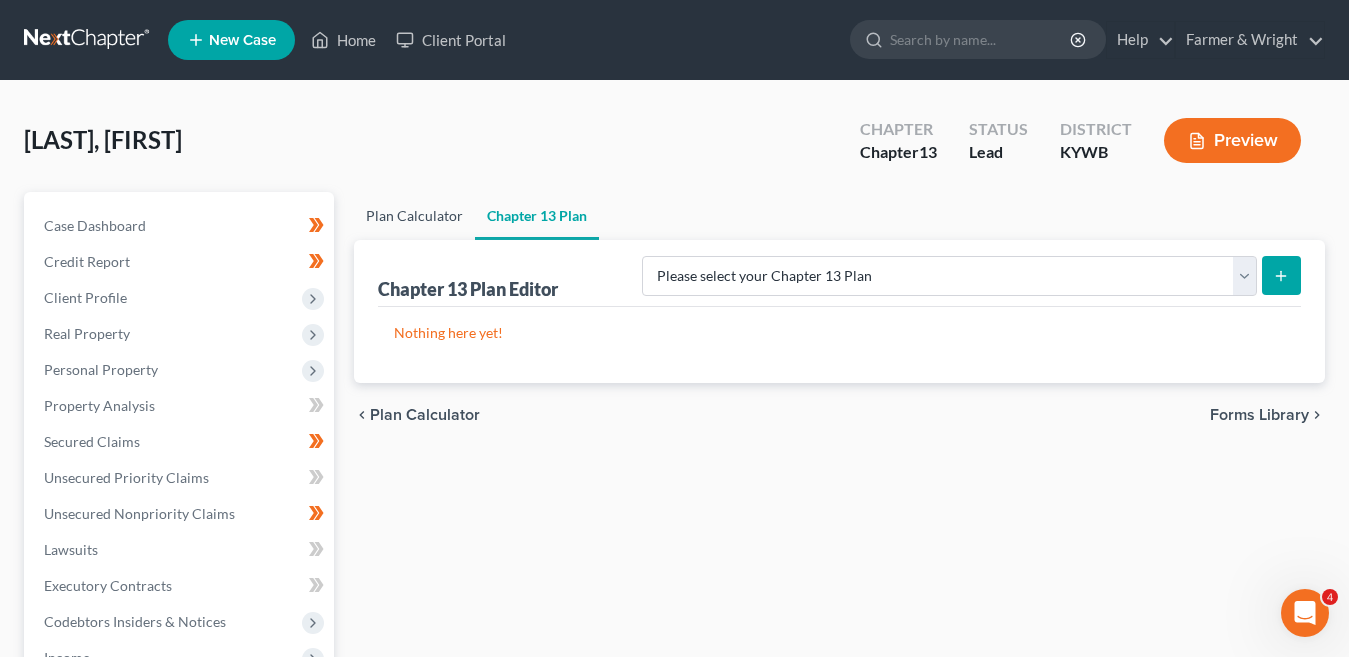 click on "Plan Calculator" at bounding box center [414, 216] 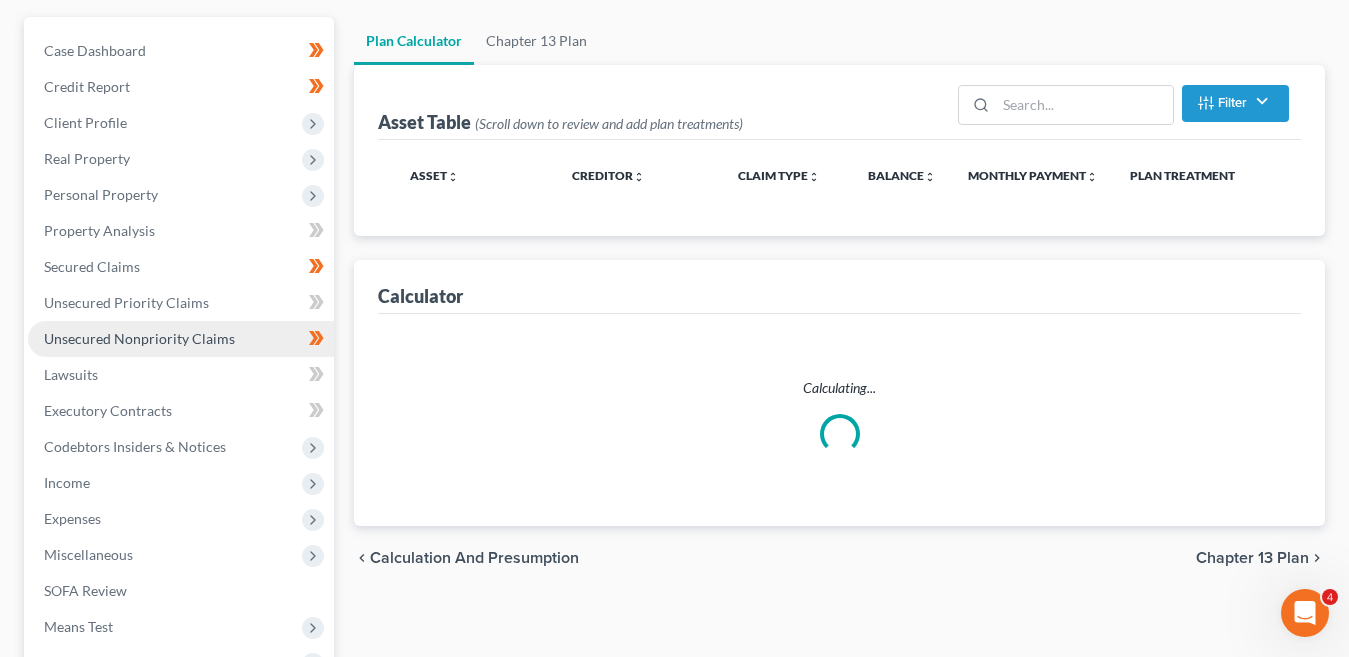 select on "59" 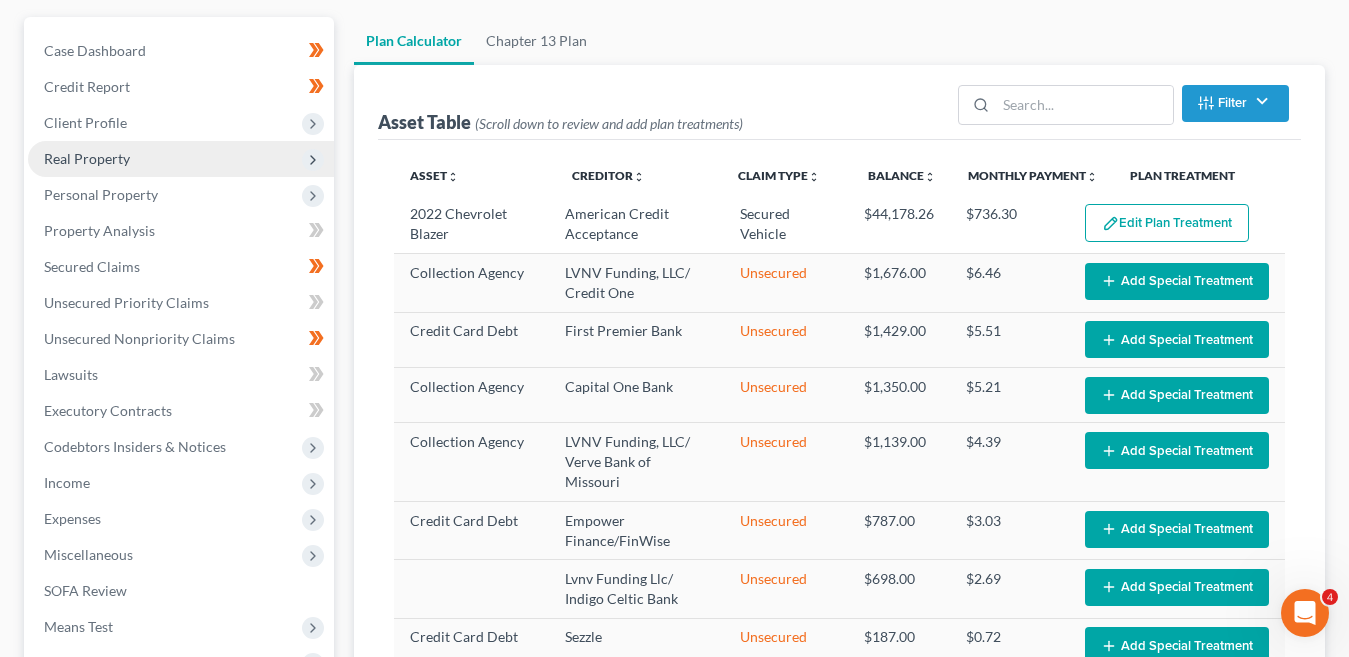 scroll, scrollTop: 200, scrollLeft: 0, axis: vertical 